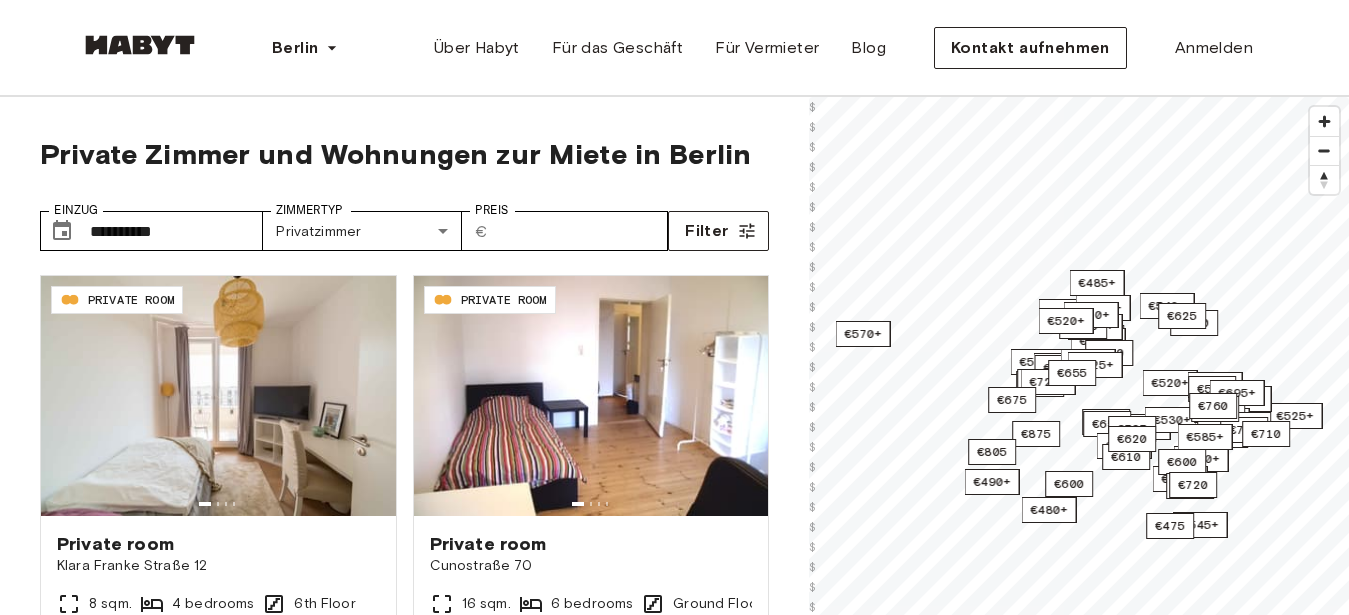 scroll, scrollTop: 0, scrollLeft: 0, axis: both 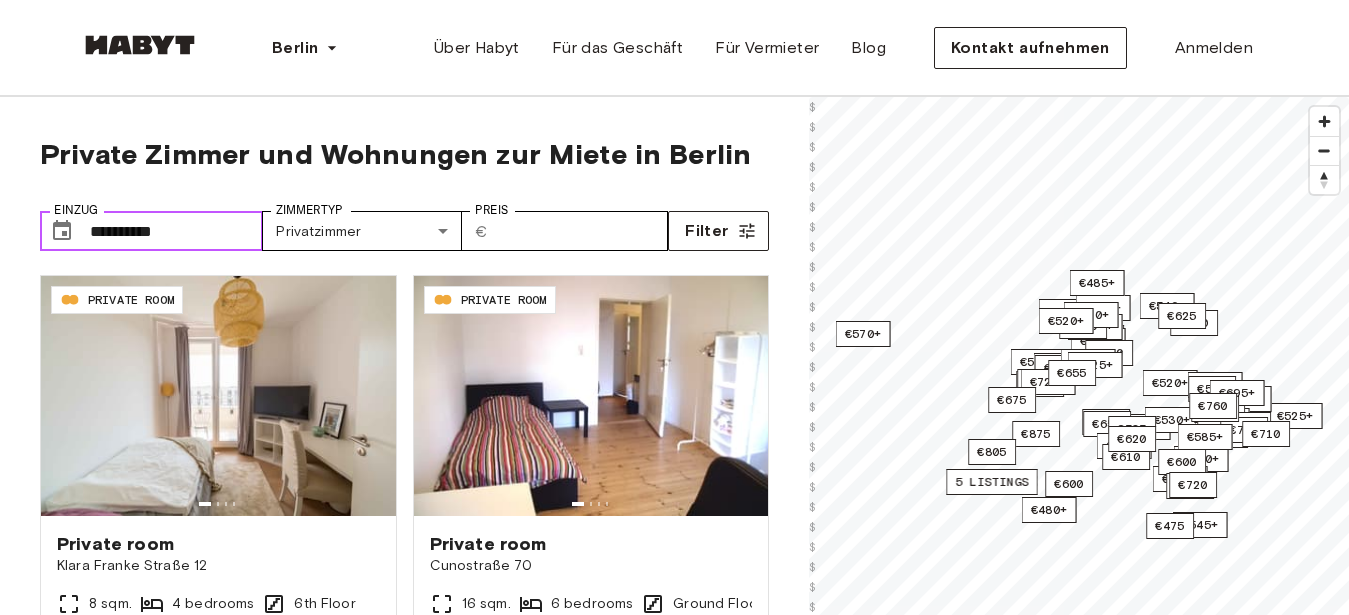 click on "**********" at bounding box center (176, 231) 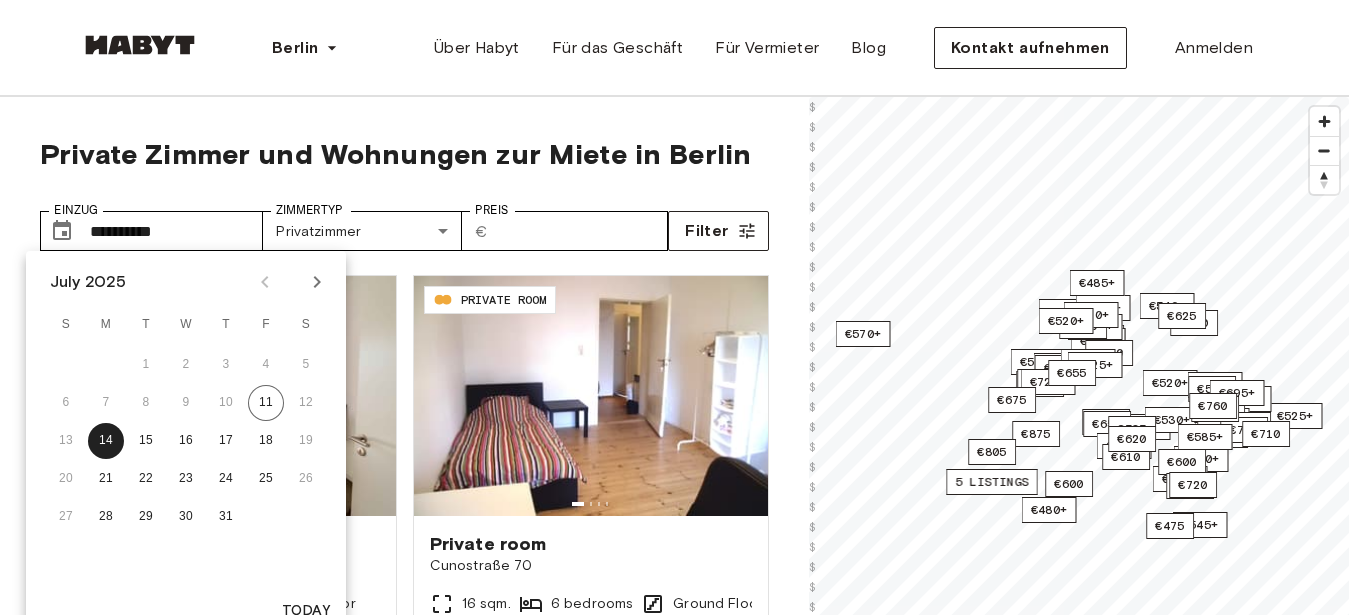 click 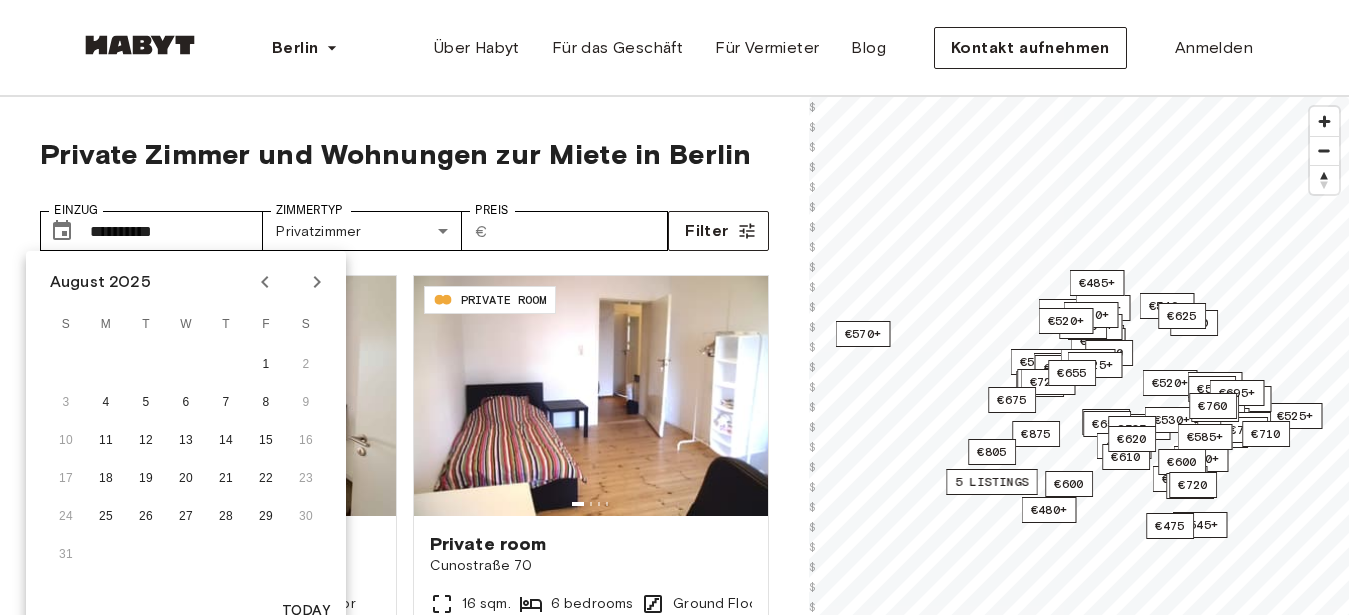 click 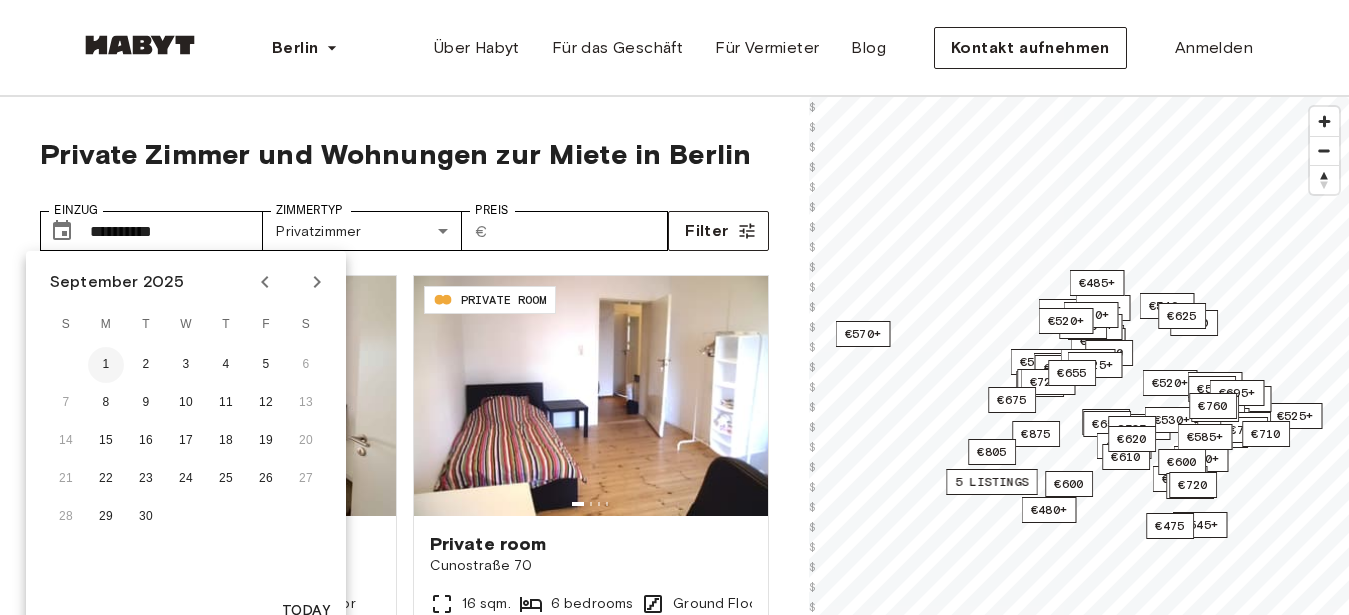 click on "1" at bounding box center [106, 365] 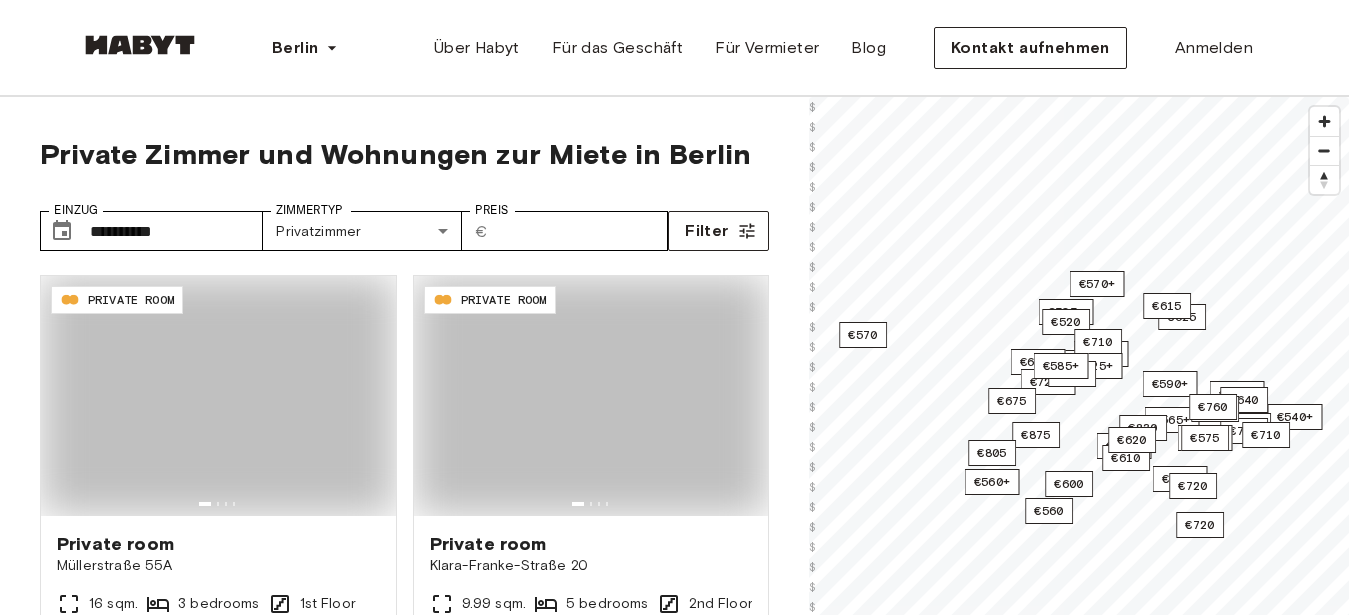 type on "**********" 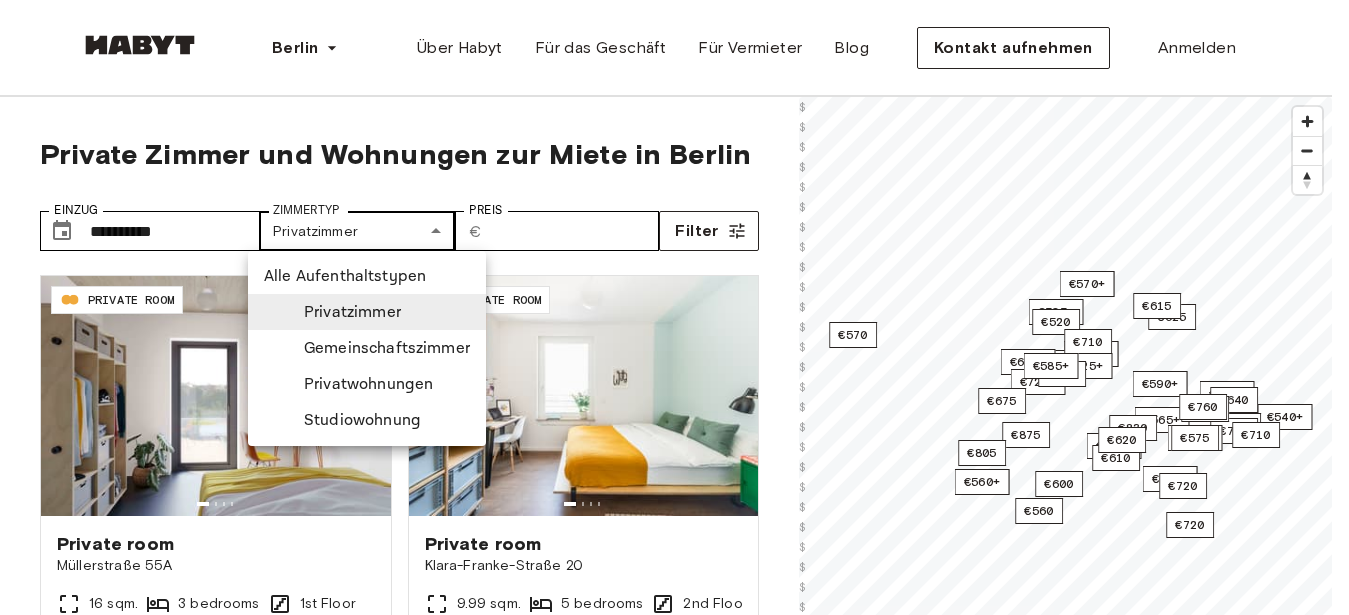 click on "**********" at bounding box center [674, 2382] 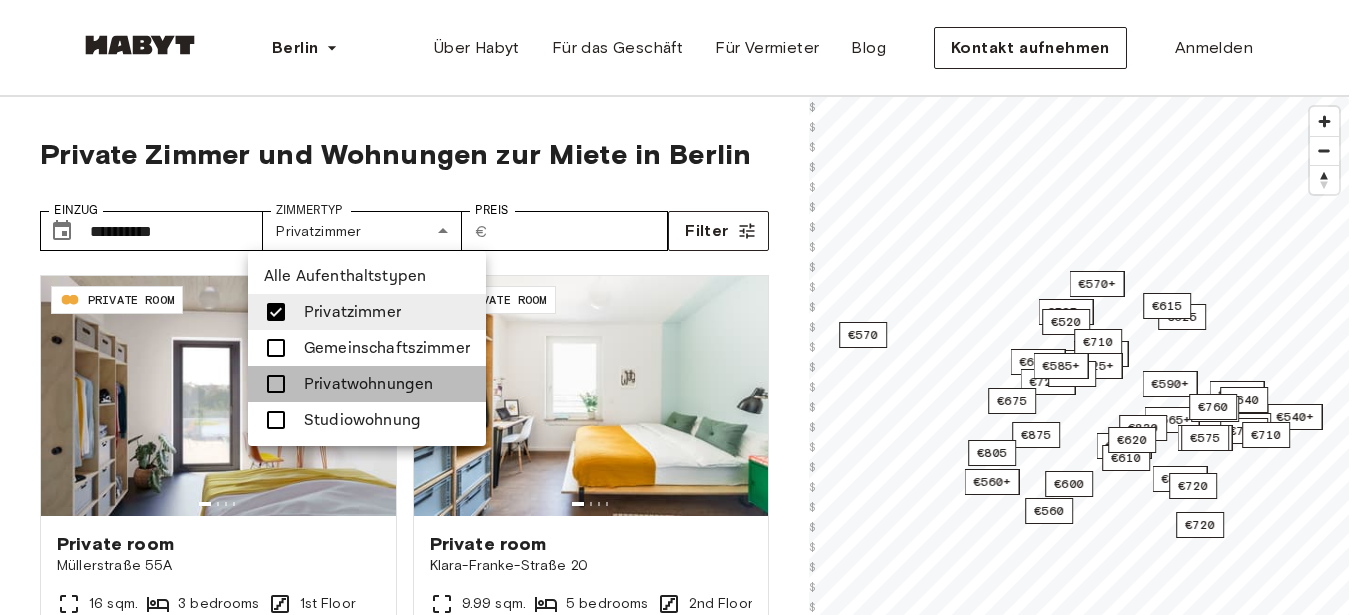click at bounding box center [276, 384] 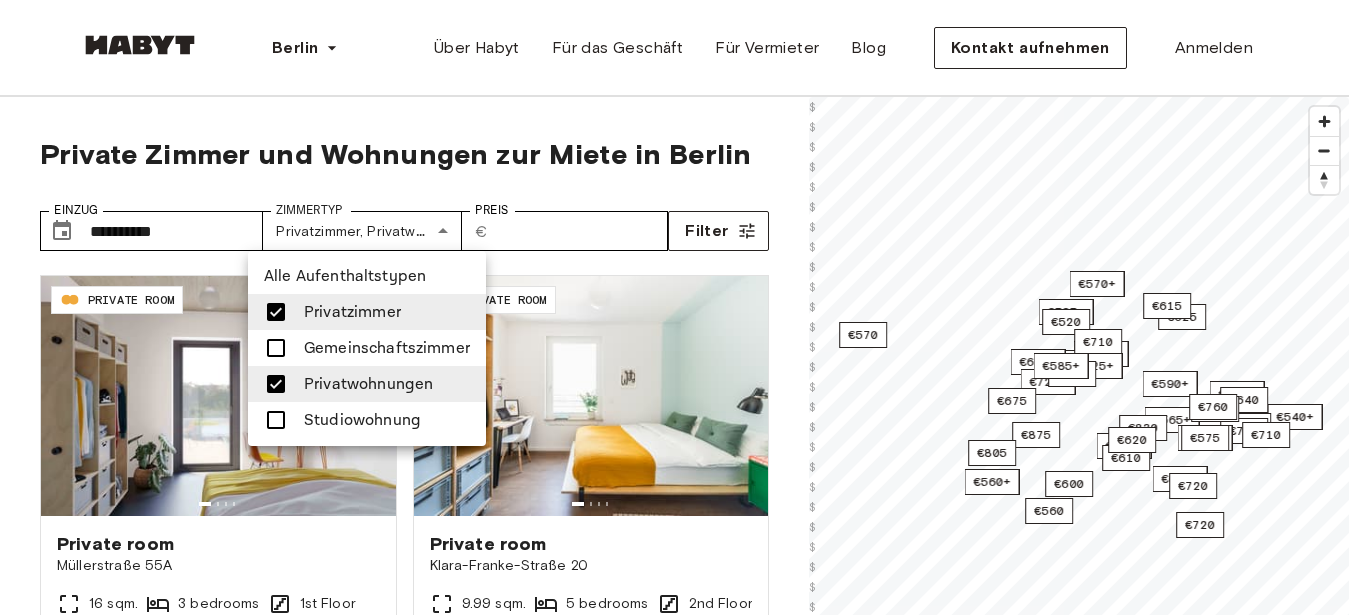 drag, startPoint x: 280, startPoint y: 417, endPoint x: 292, endPoint y: 302, distance: 115.62439 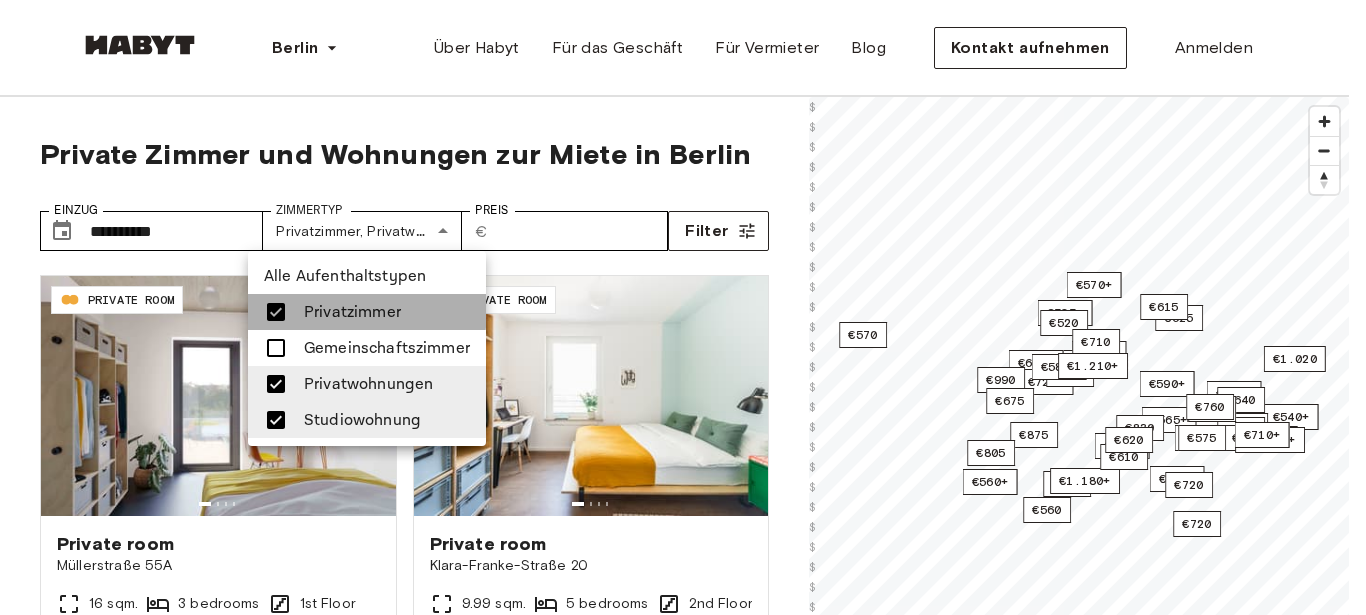 click at bounding box center (276, 312) 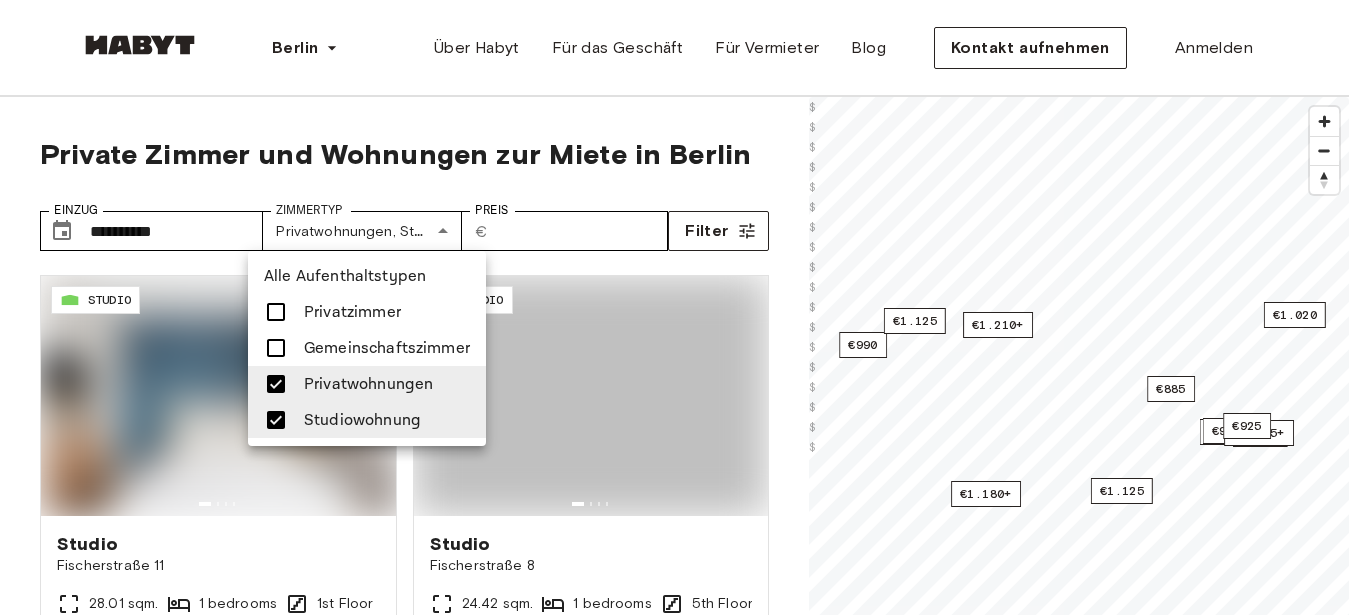 type on "**********" 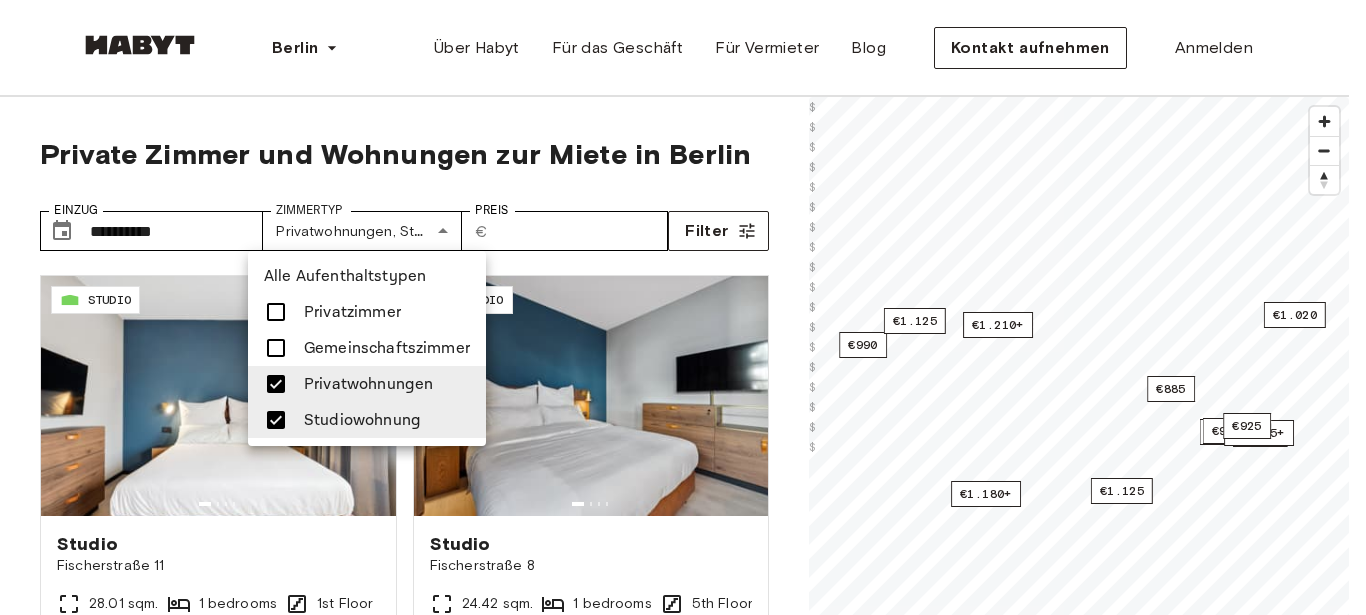 click at bounding box center [683, 307] 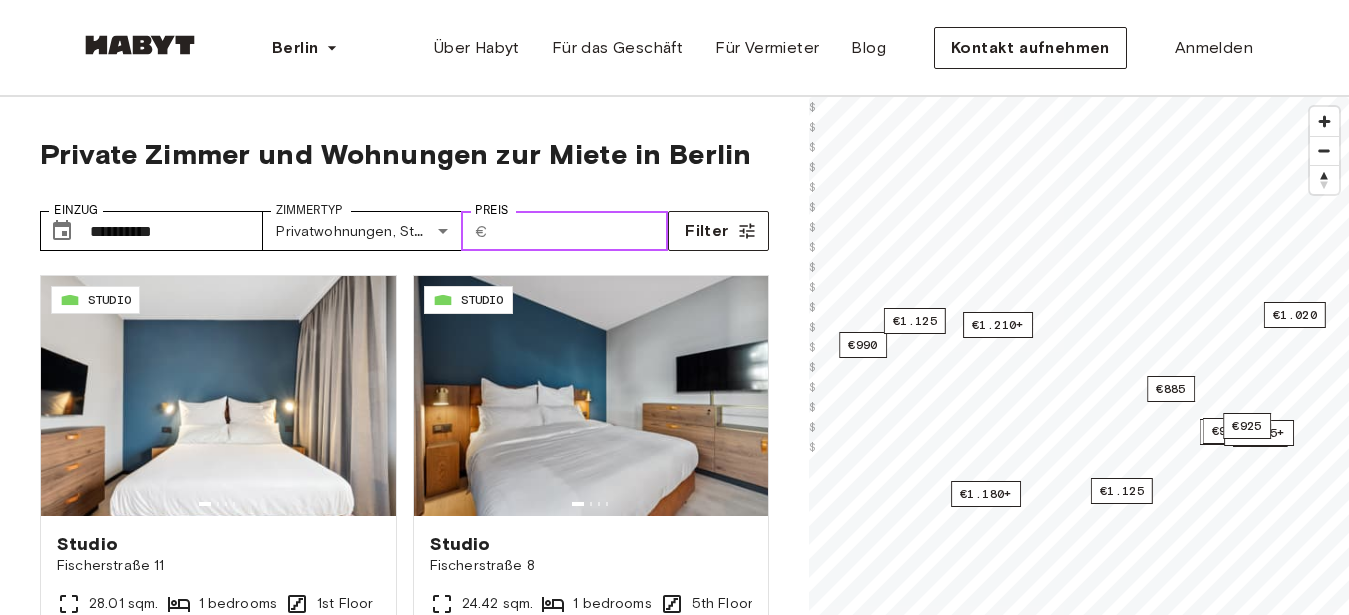 click on "Preis" at bounding box center (581, 231) 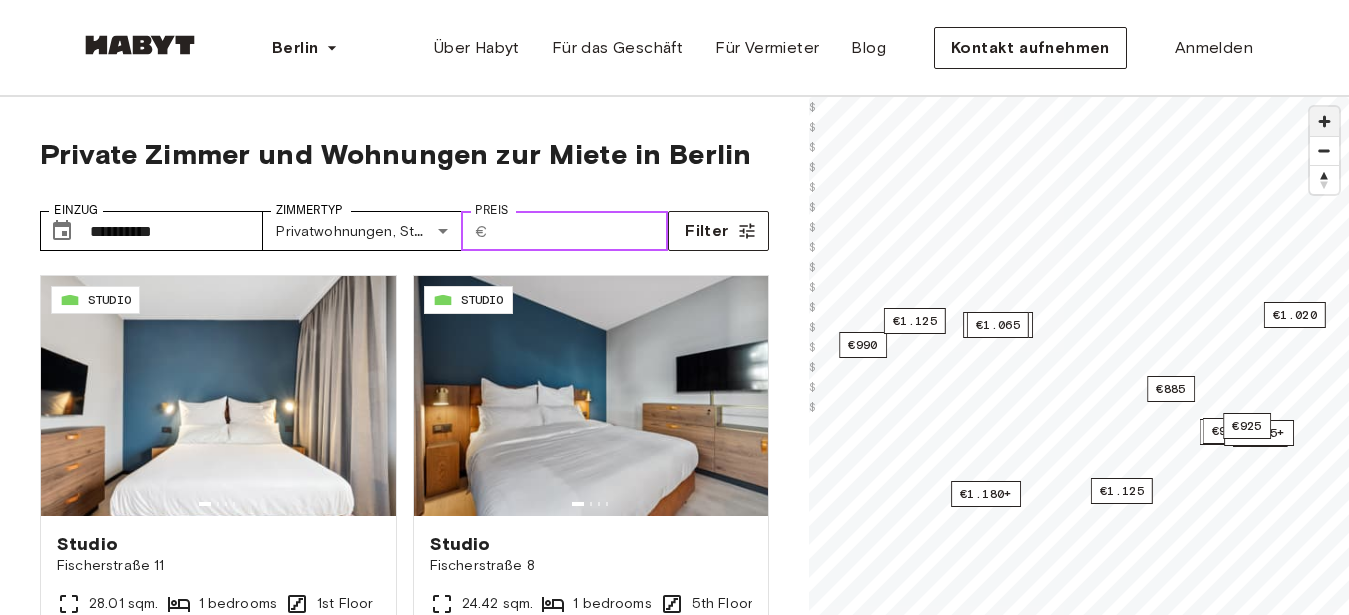 type on "****" 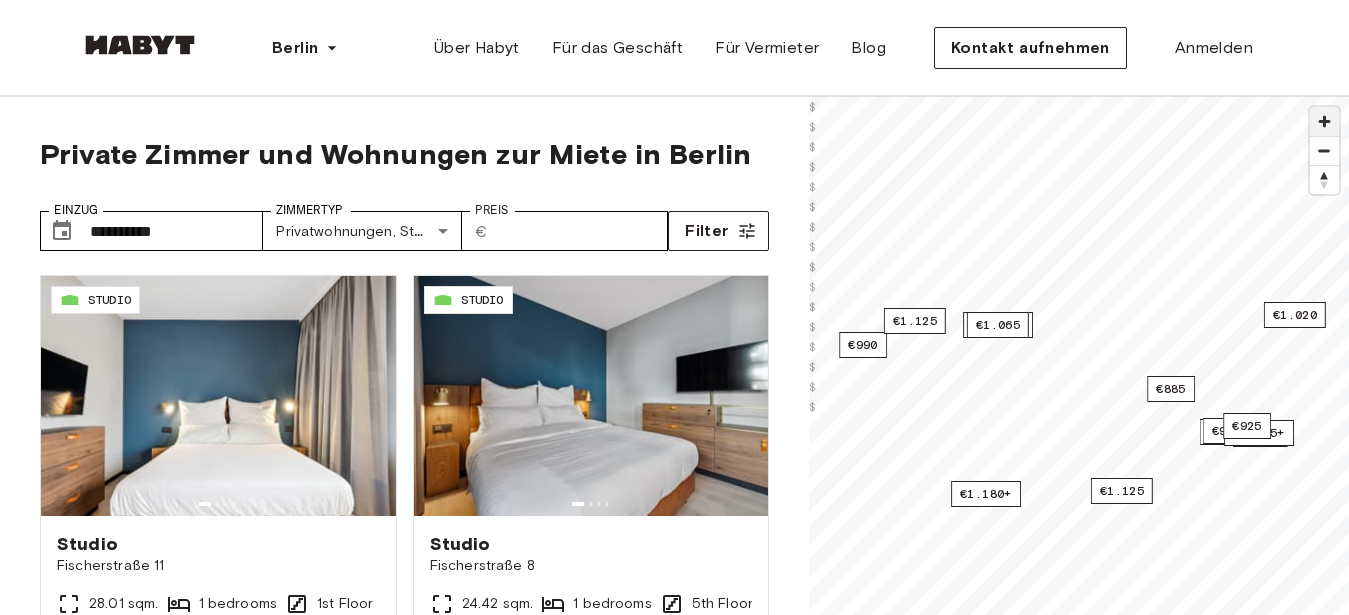 click at bounding box center (1324, 121) 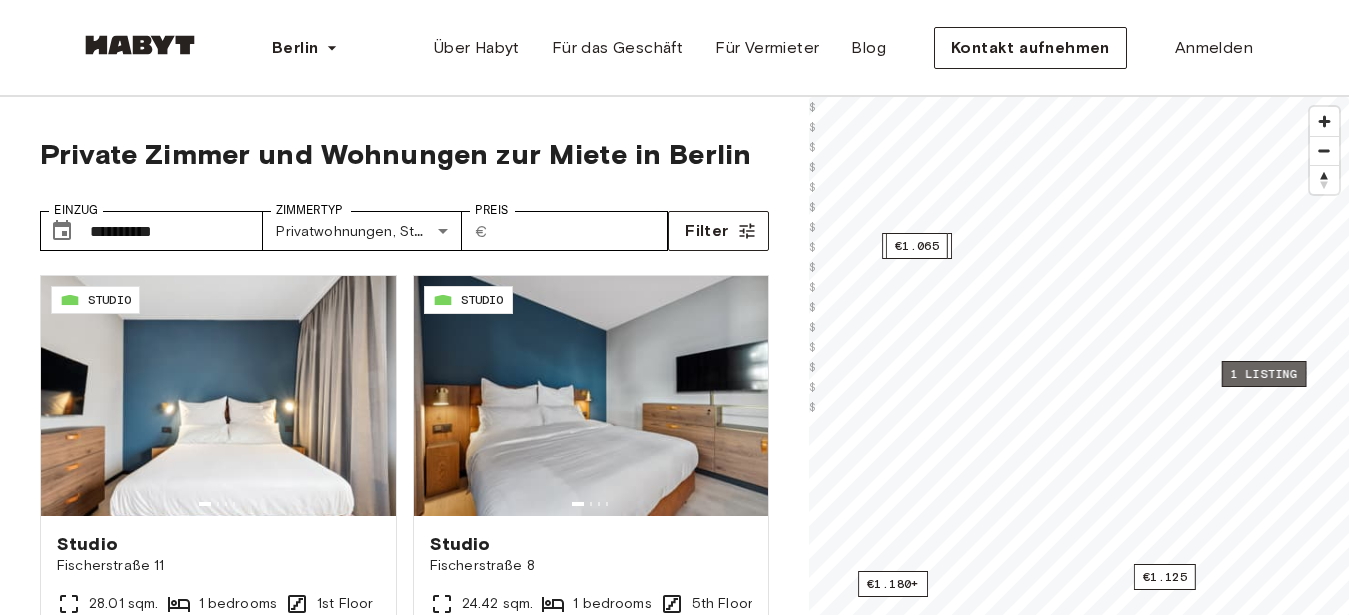 click on "1 listing" at bounding box center [1264, 374] 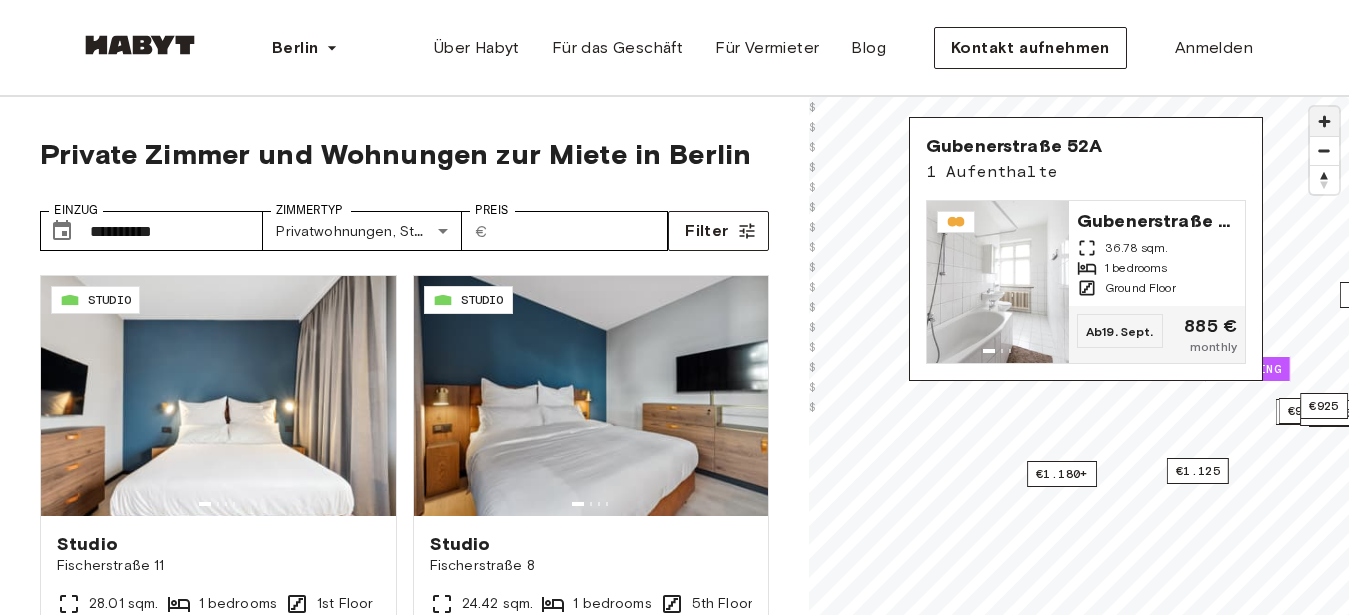click at bounding box center (1324, 121) 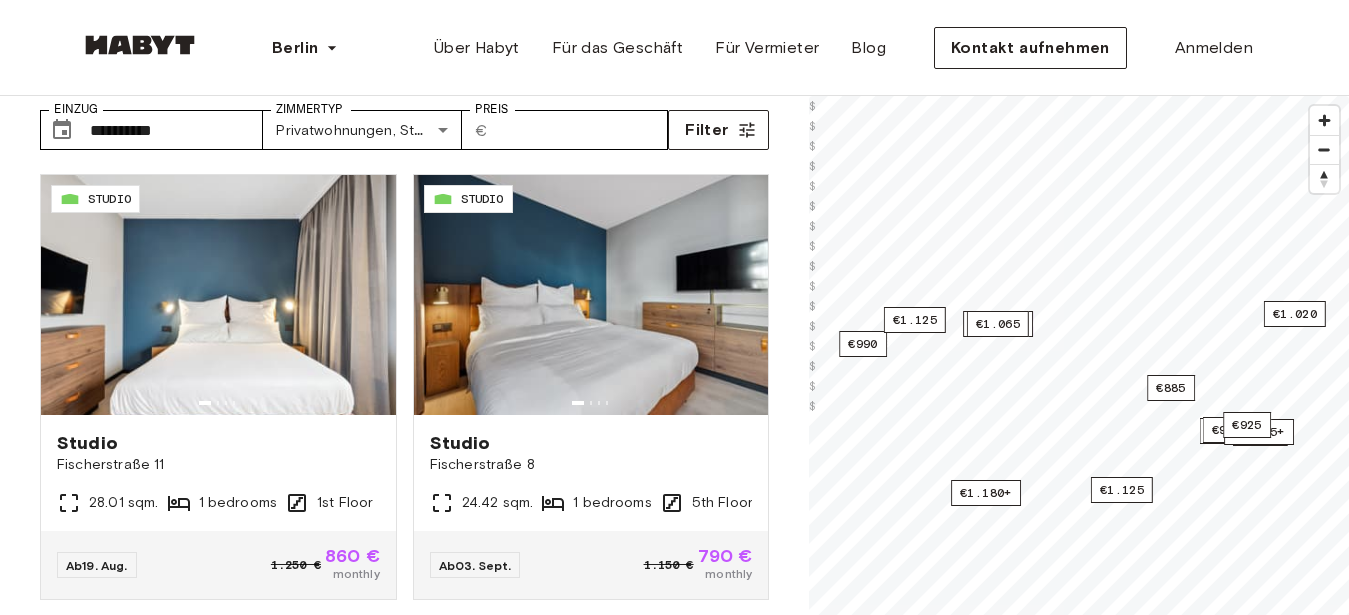 scroll, scrollTop: 102, scrollLeft: 0, axis: vertical 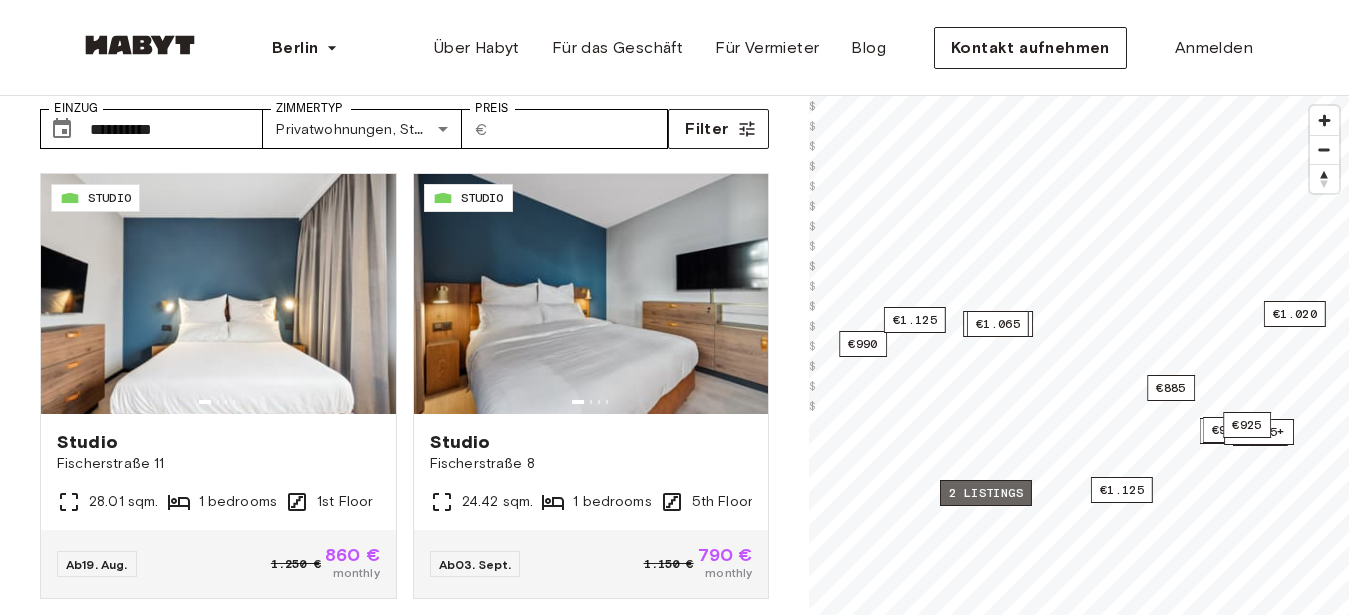 click on "2 listings" at bounding box center (986, 493) 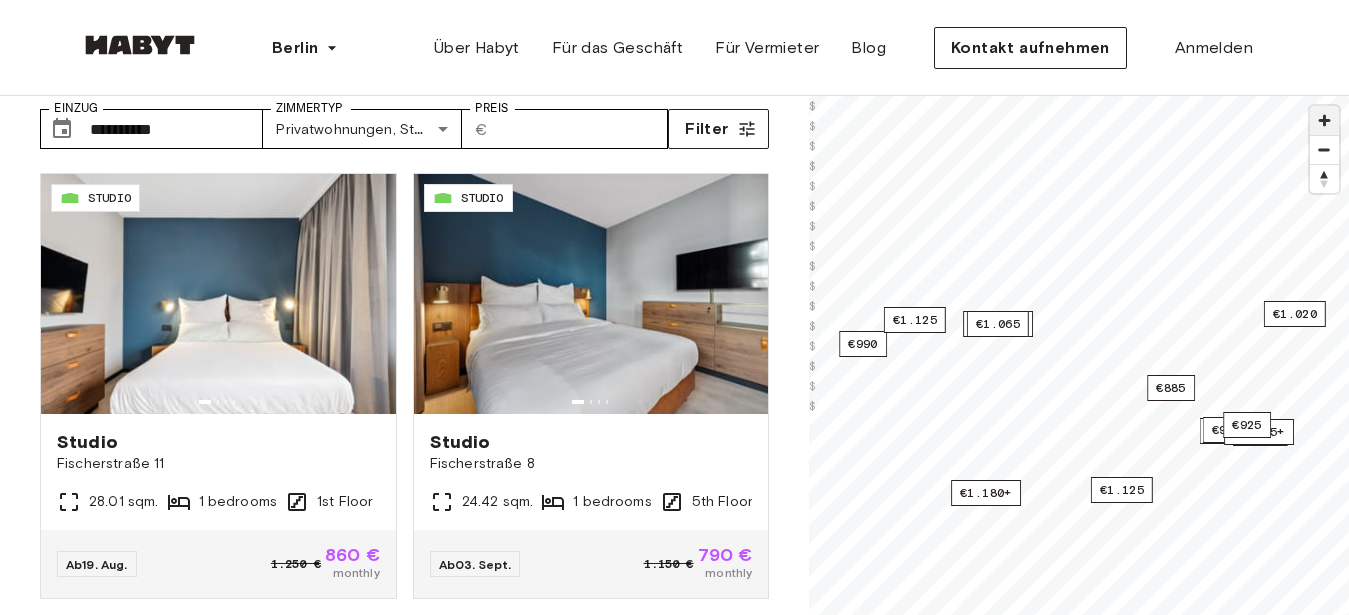click at bounding box center (1324, 120) 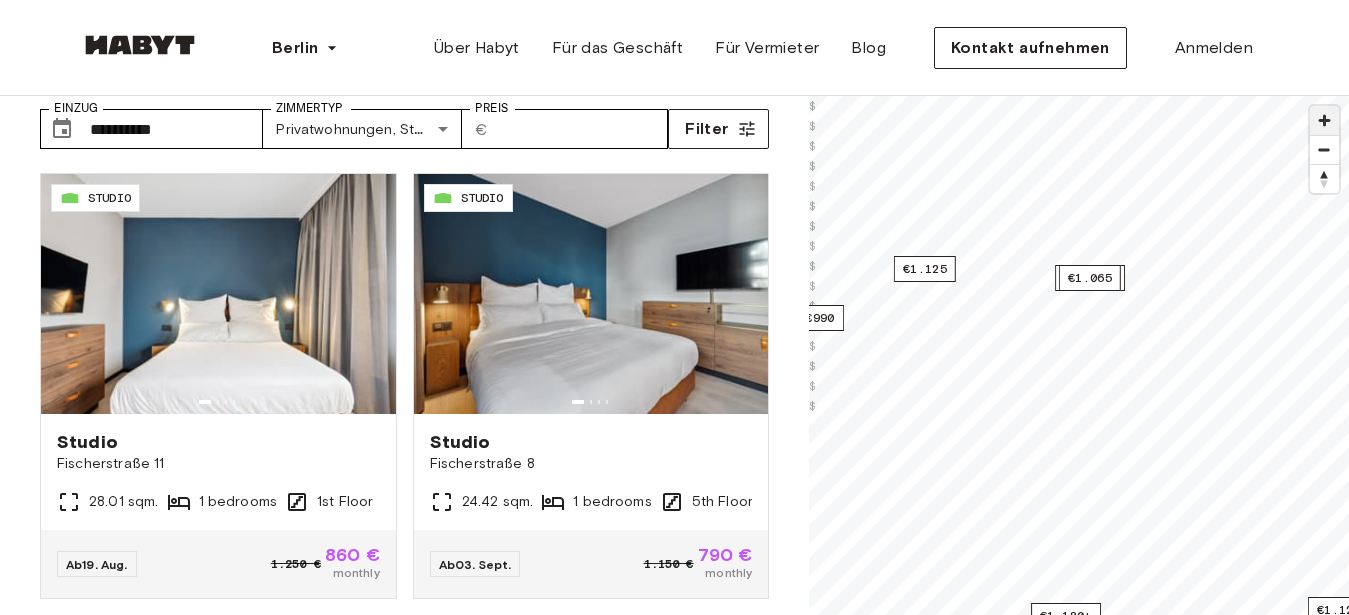 click at bounding box center [1324, 120] 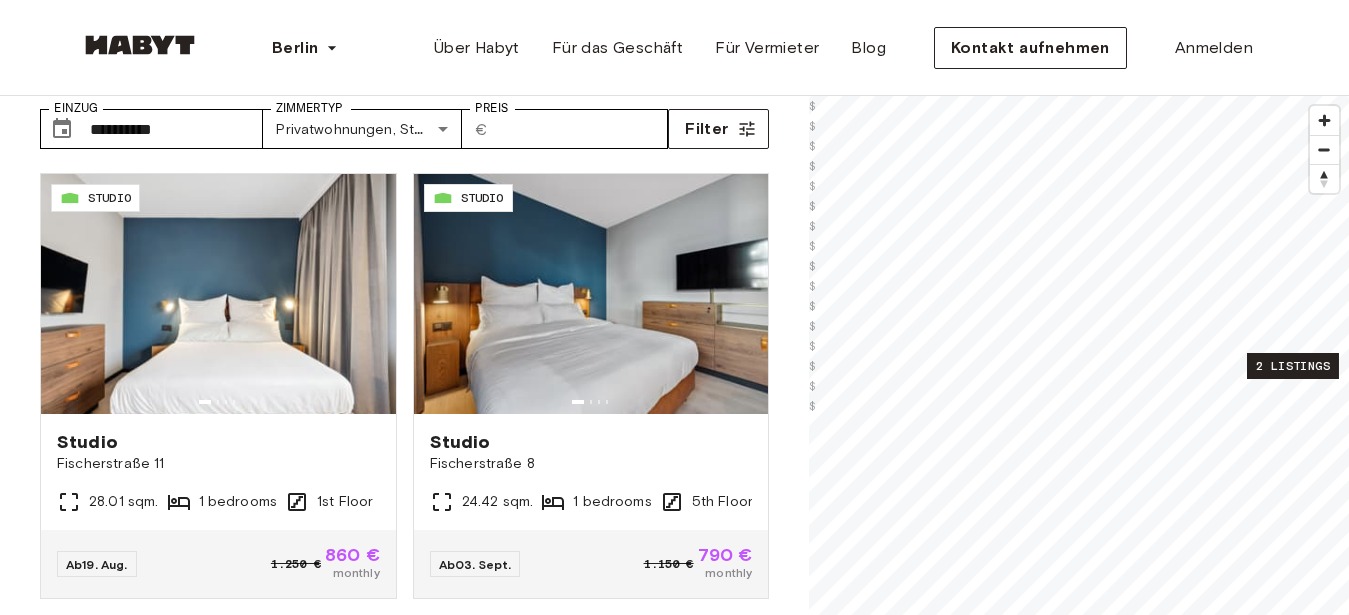 click on "2 listings" at bounding box center (1293, 366) 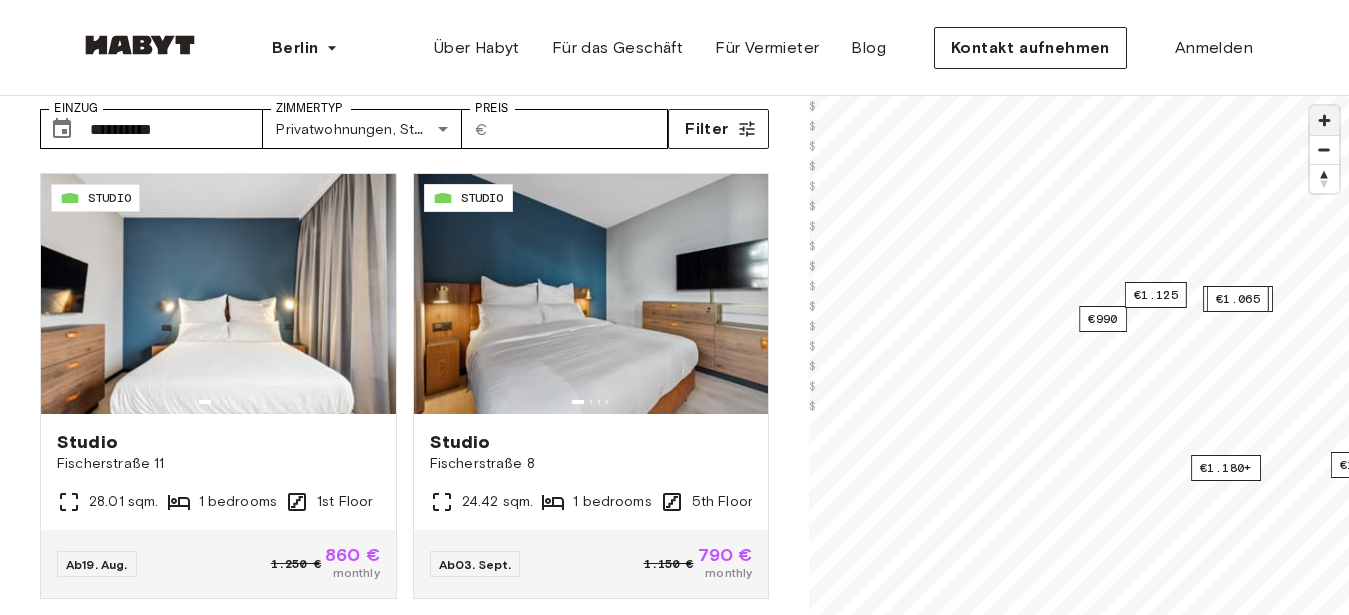 click at bounding box center (1324, 120) 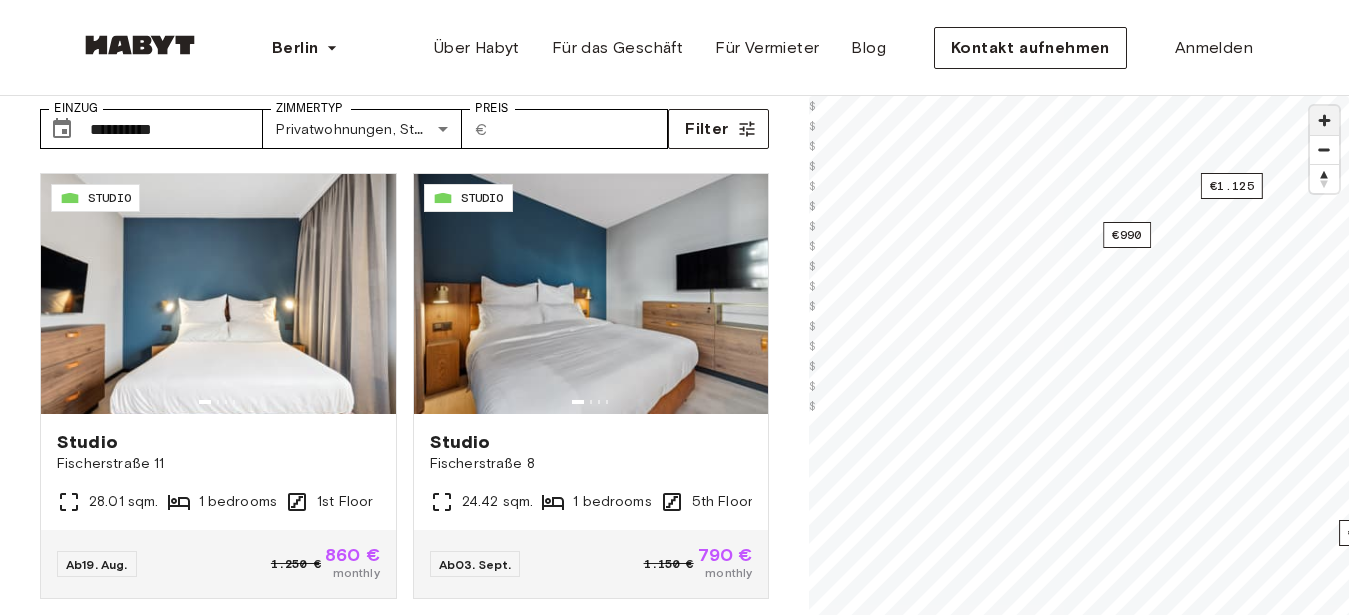 click at bounding box center (1324, 120) 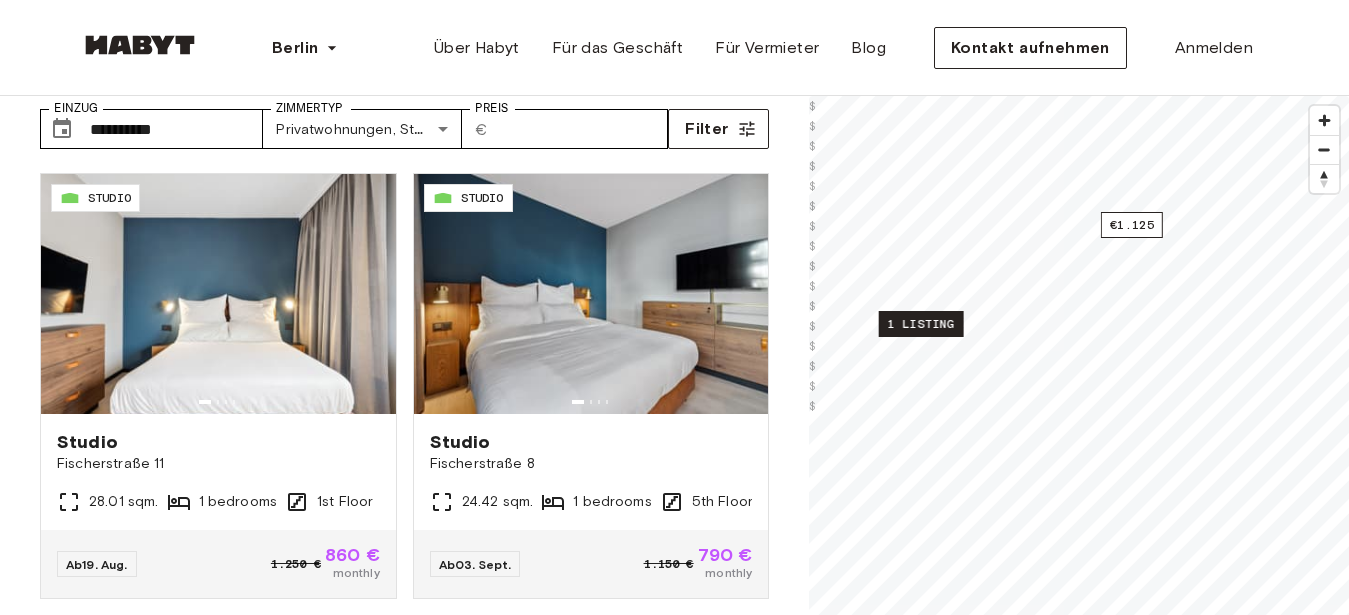 click on "1 listing" at bounding box center [921, 324] 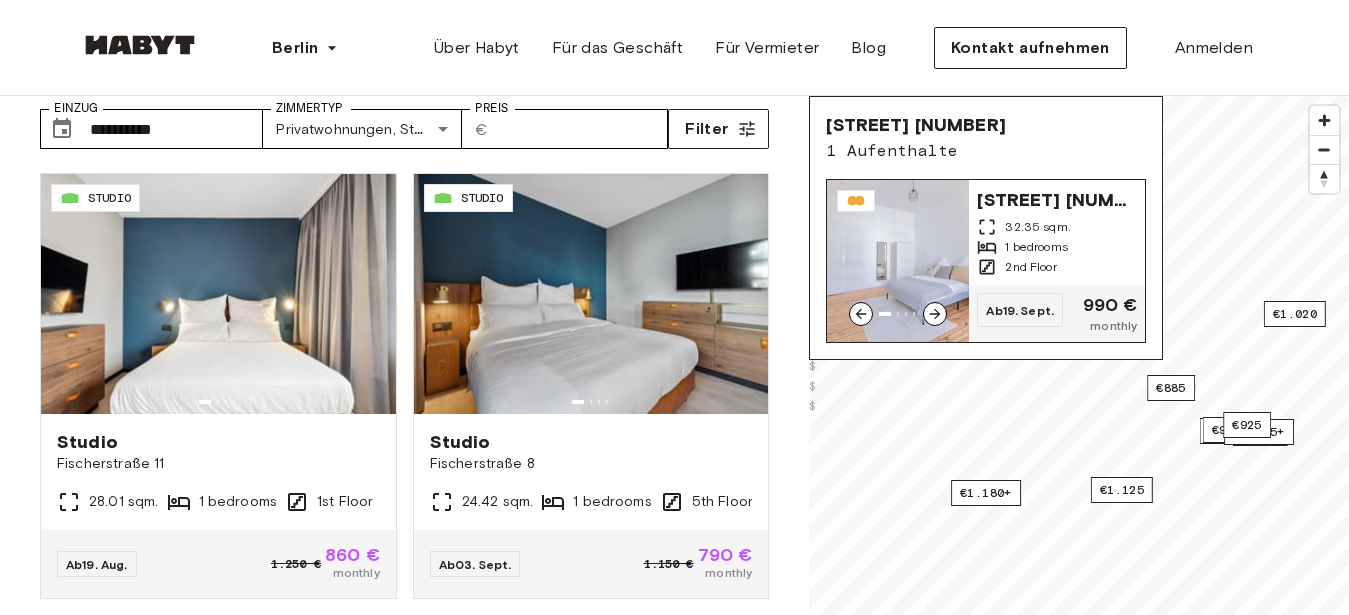 click 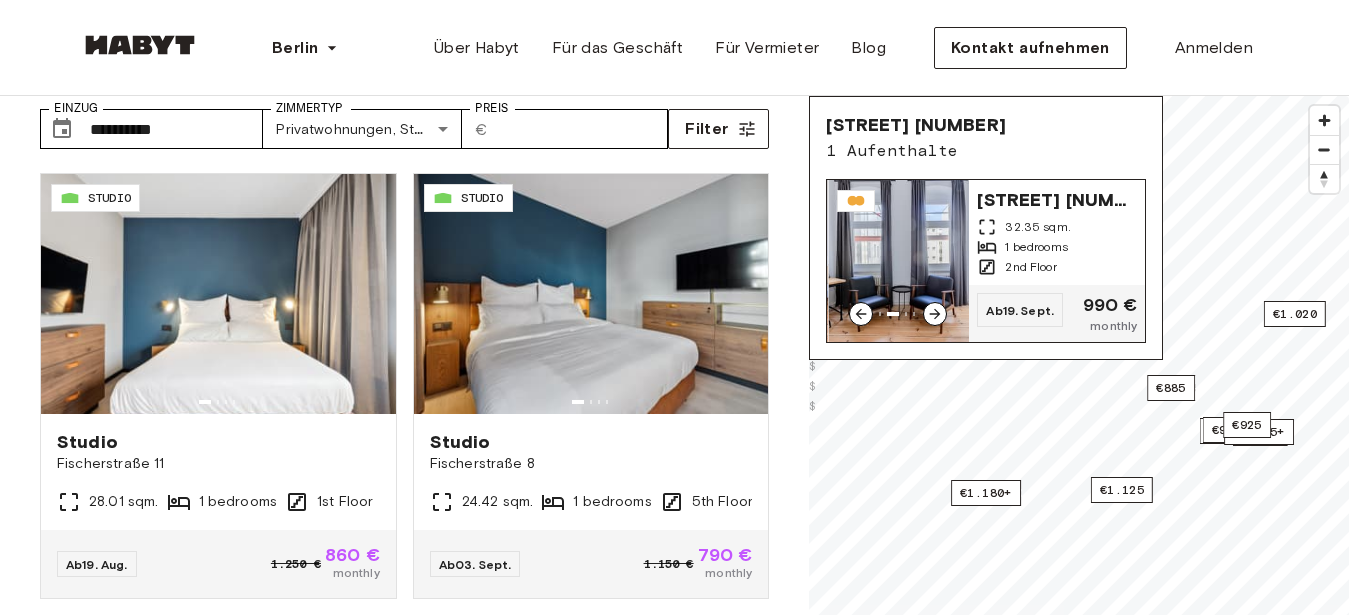 click 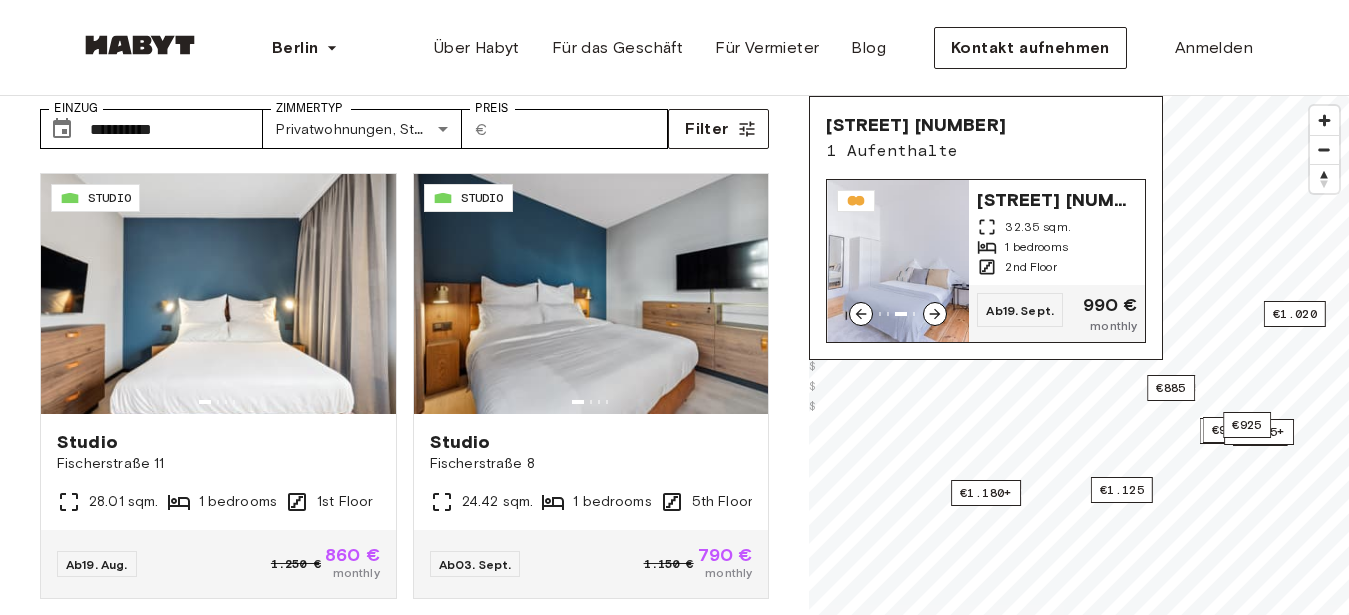 click 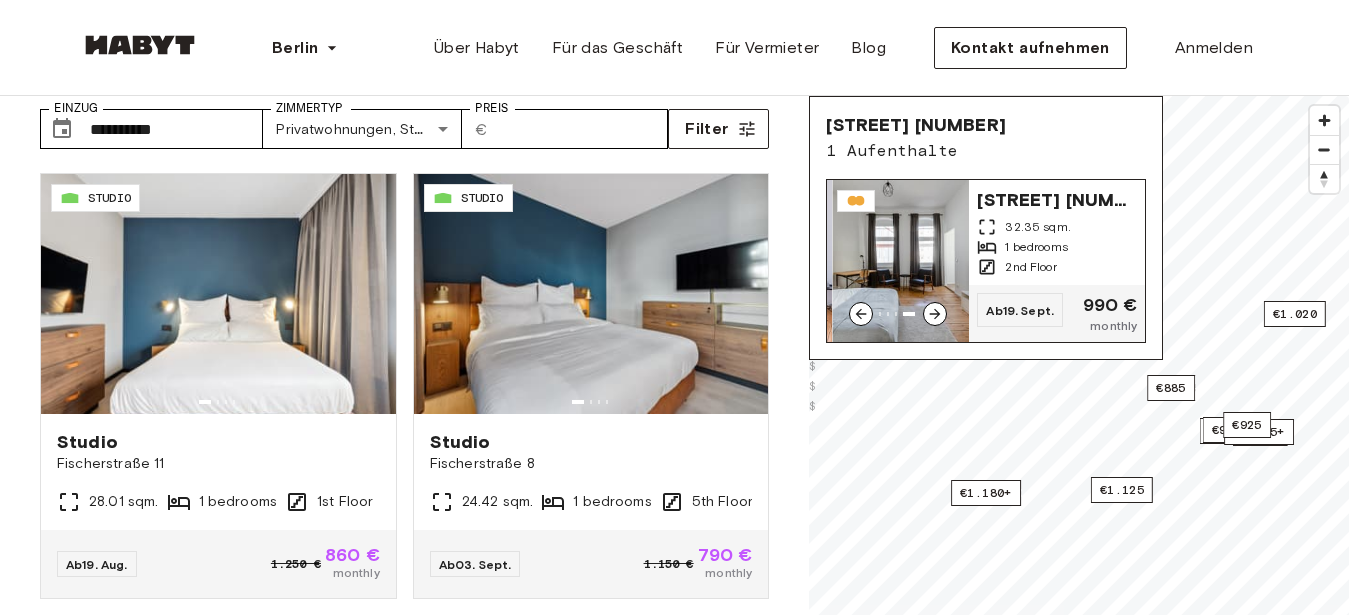 click 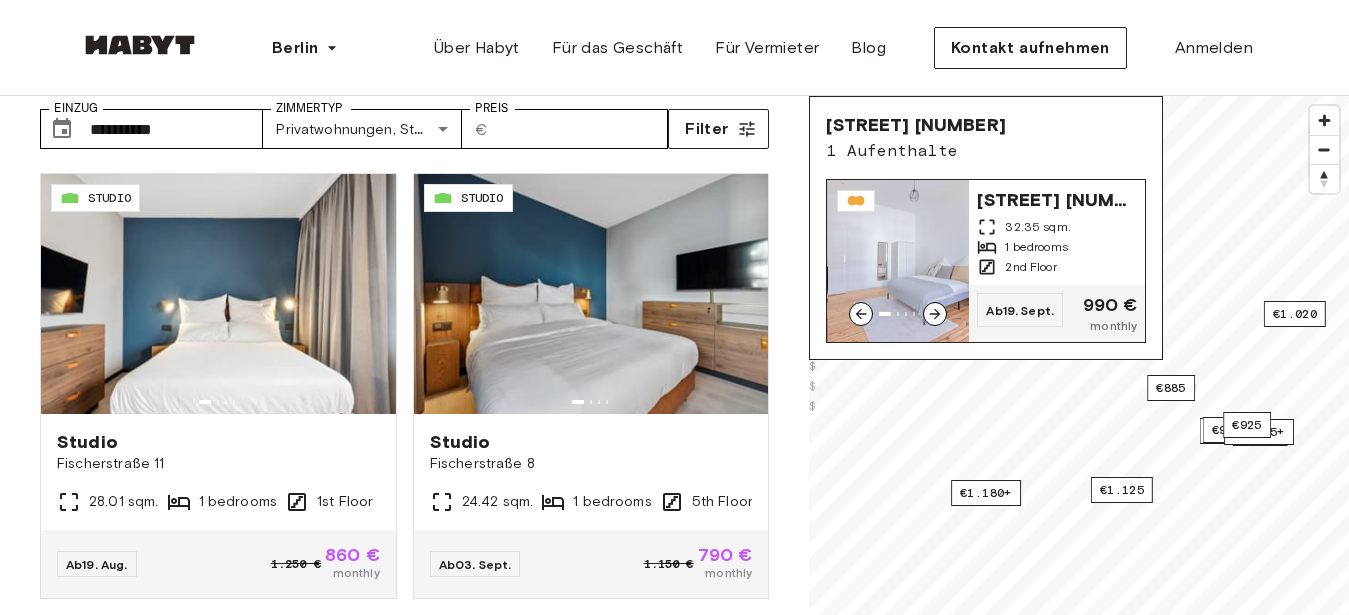 click 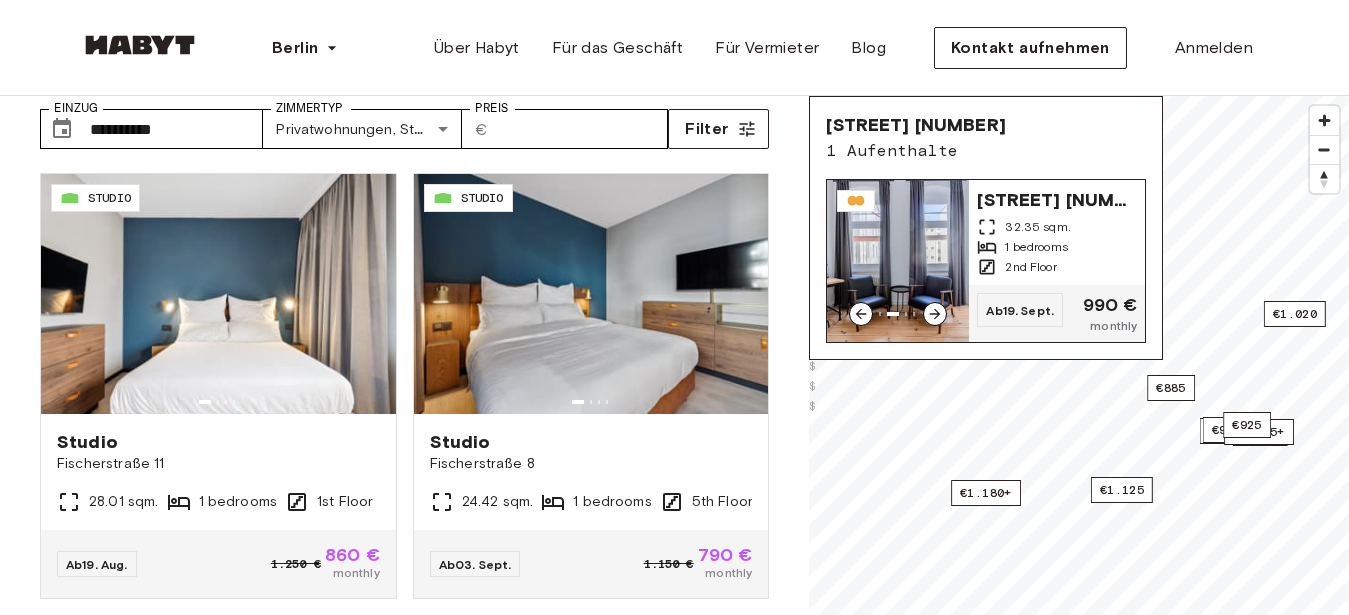 click at bounding box center (898, 261) 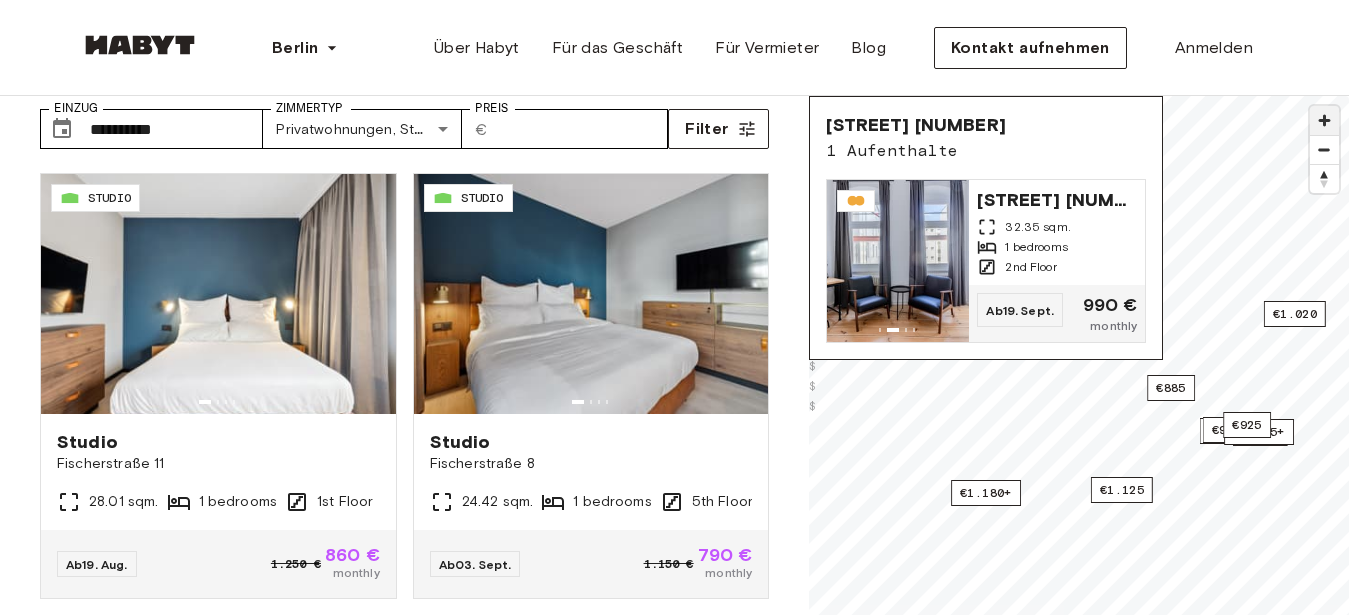 click at bounding box center (1324, 120) 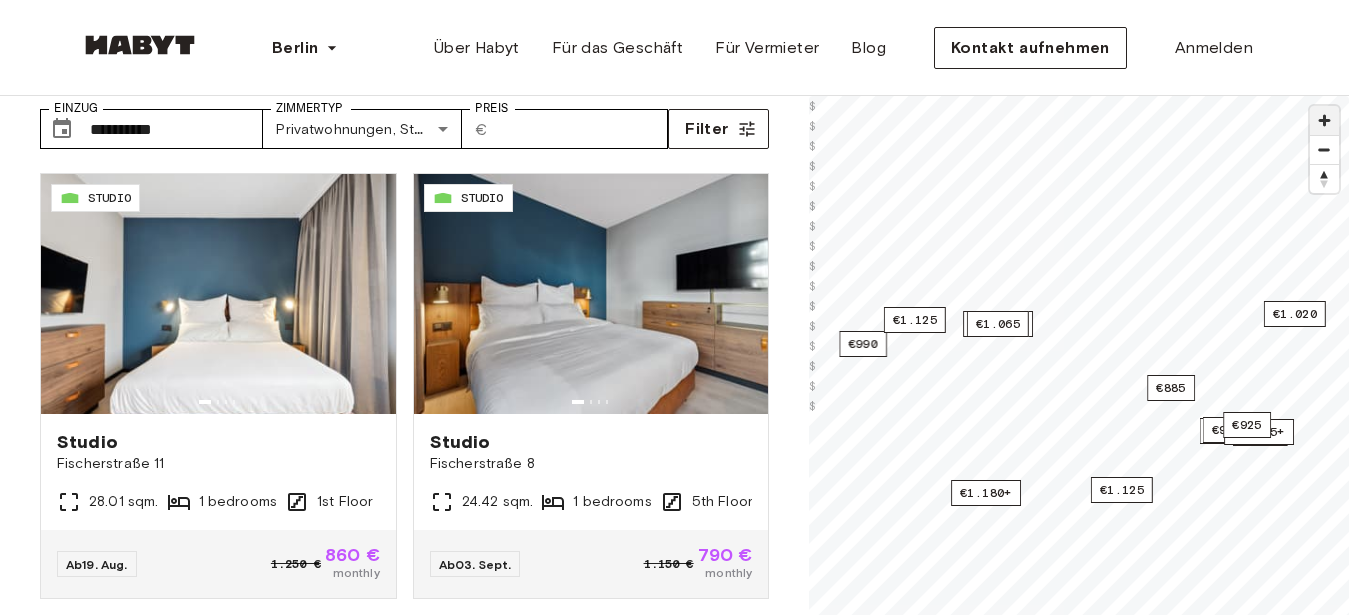 click at bounding box center (1324, 120) 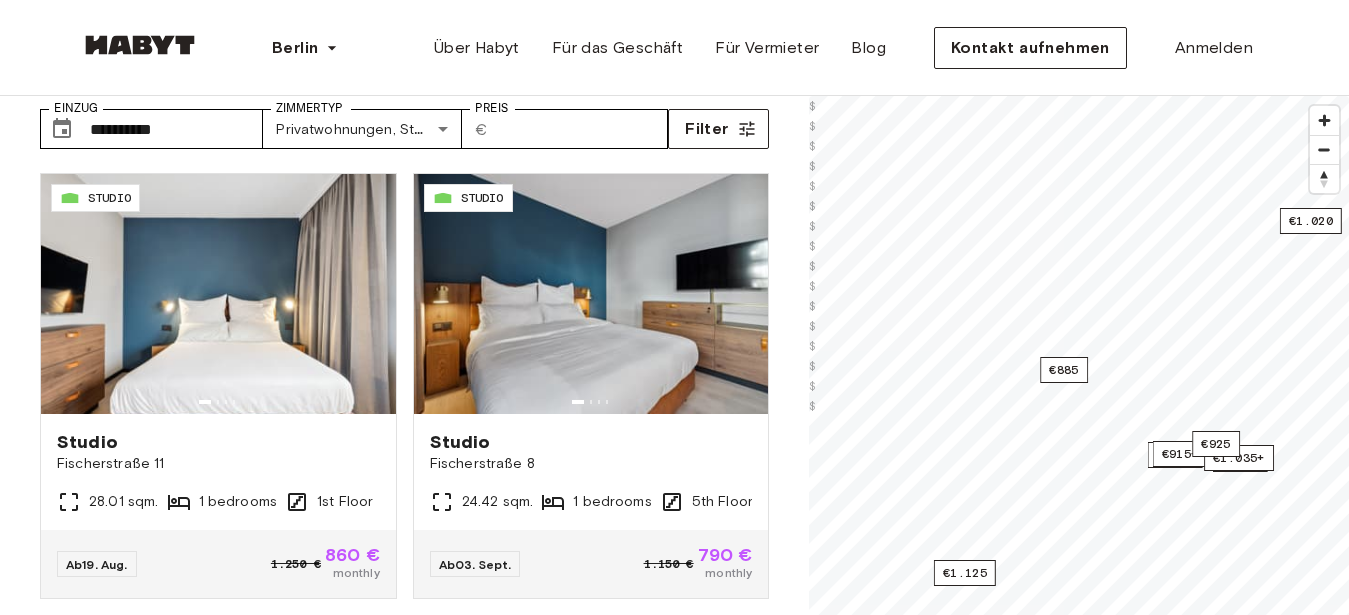 click on "**********" at bounding box center [674, 391] 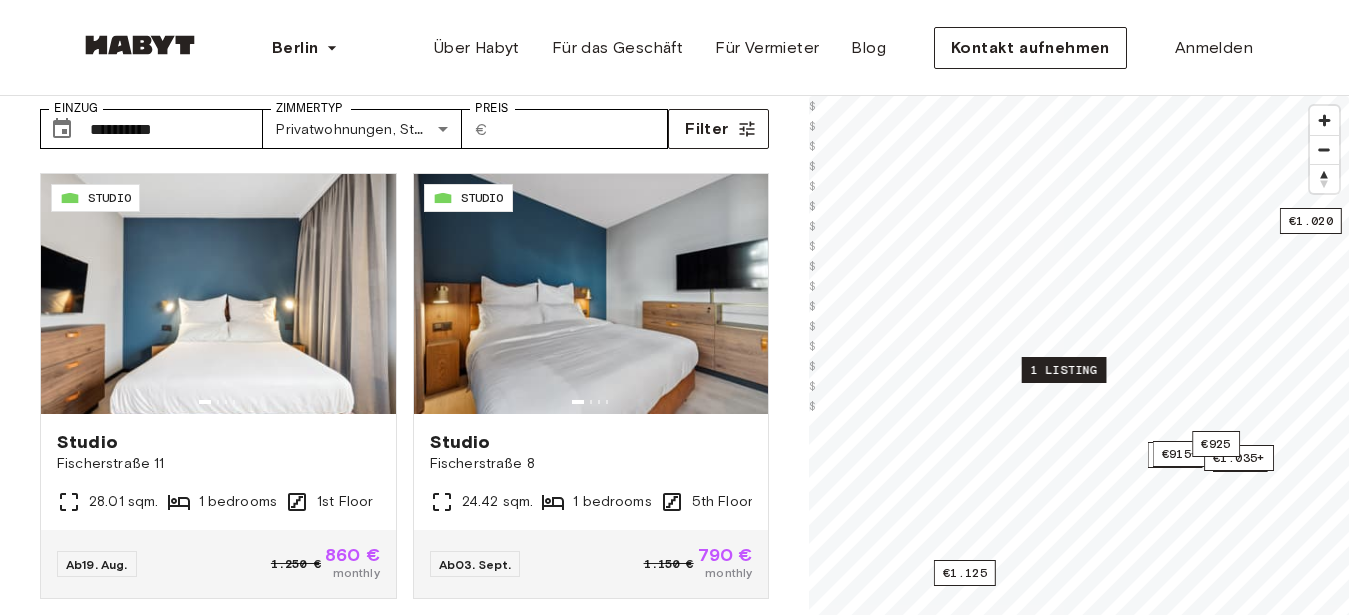 click on "1 listing" at bounding box center (1064, 370) 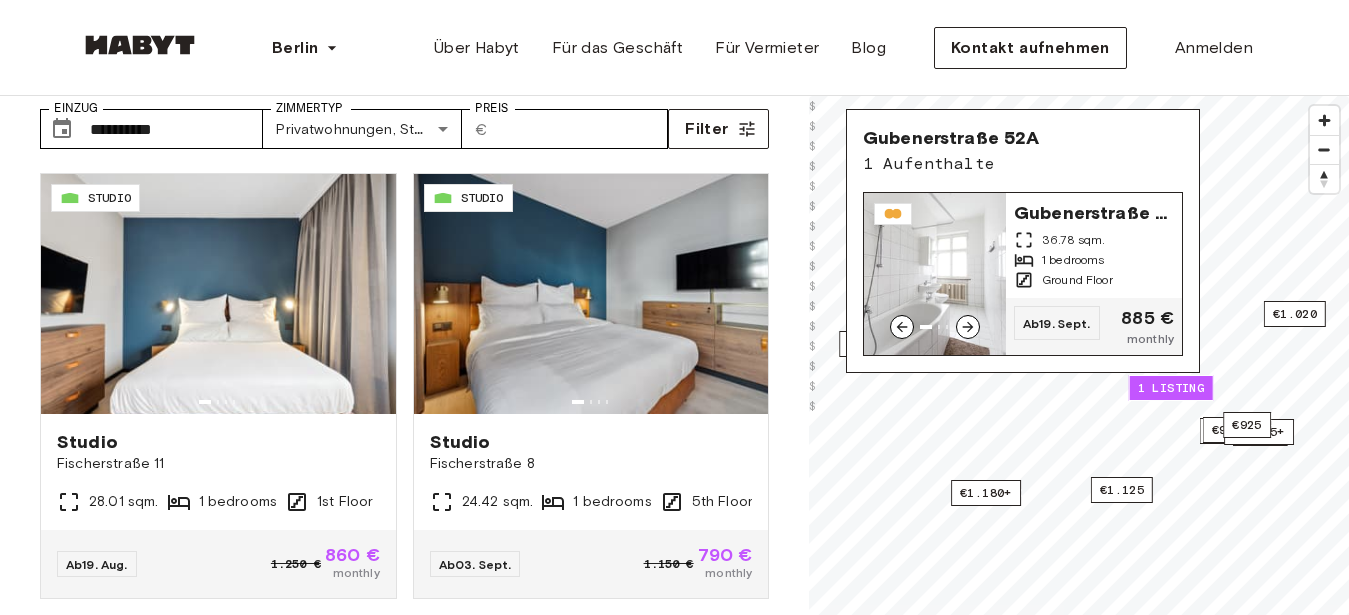 click at bounding box center (935, 274) 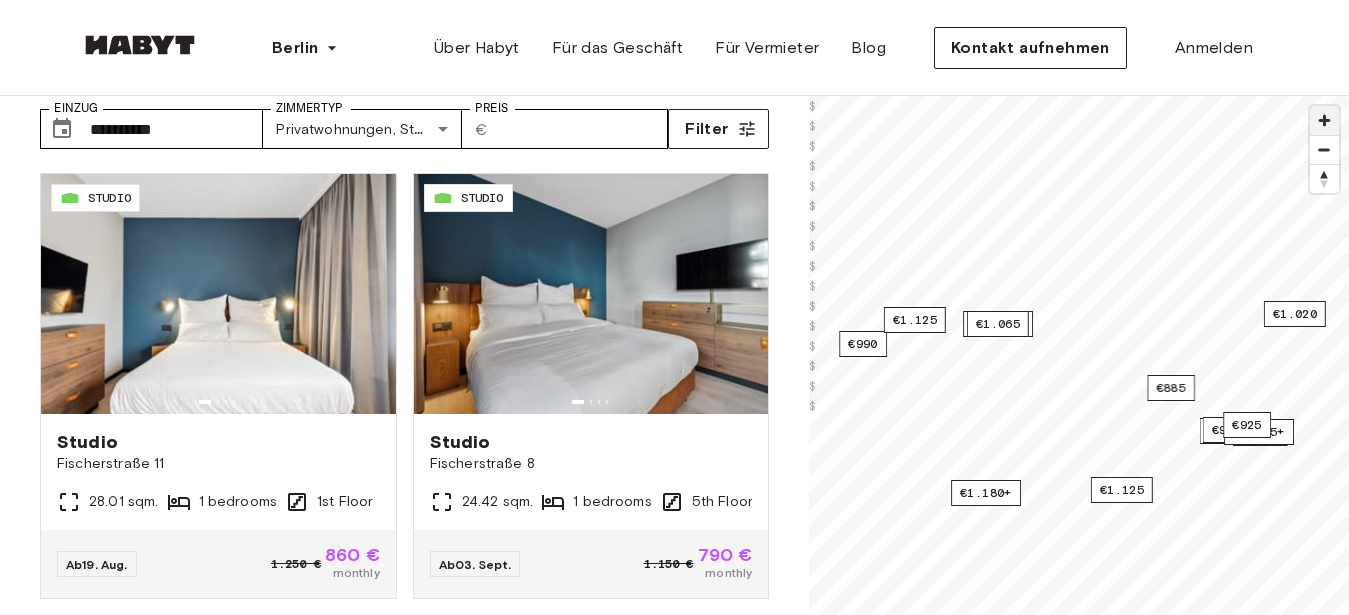 click at bounding box center (1324, 120) 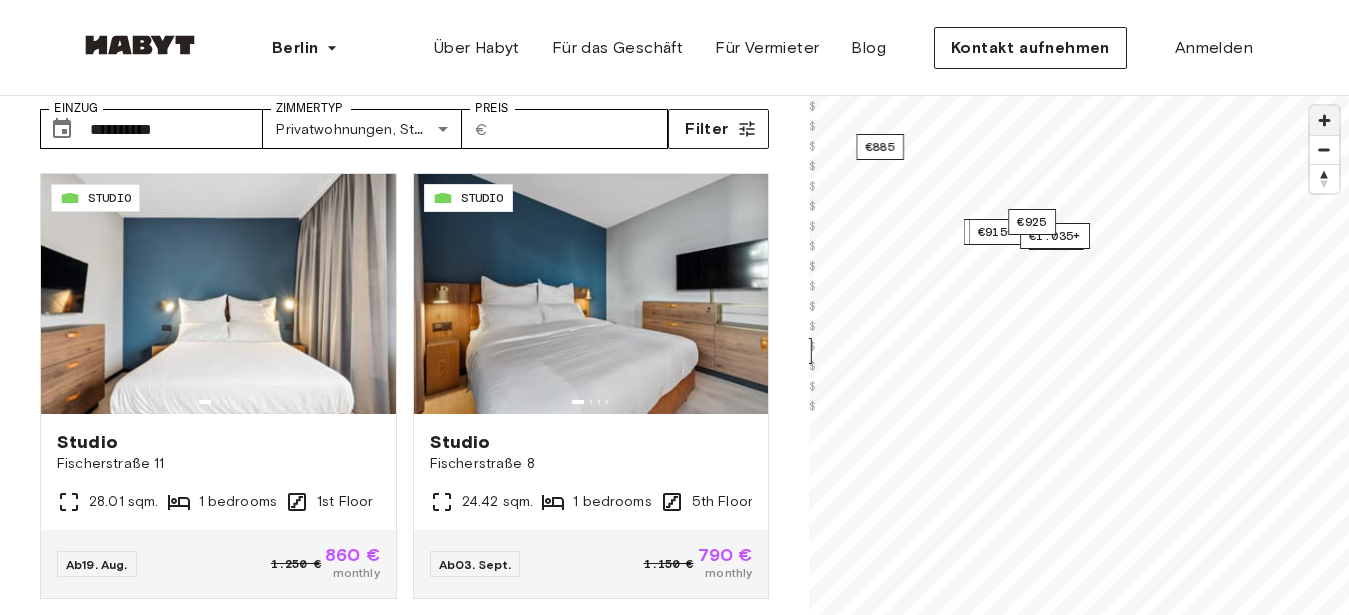 click at bounding box center (1324, 120) 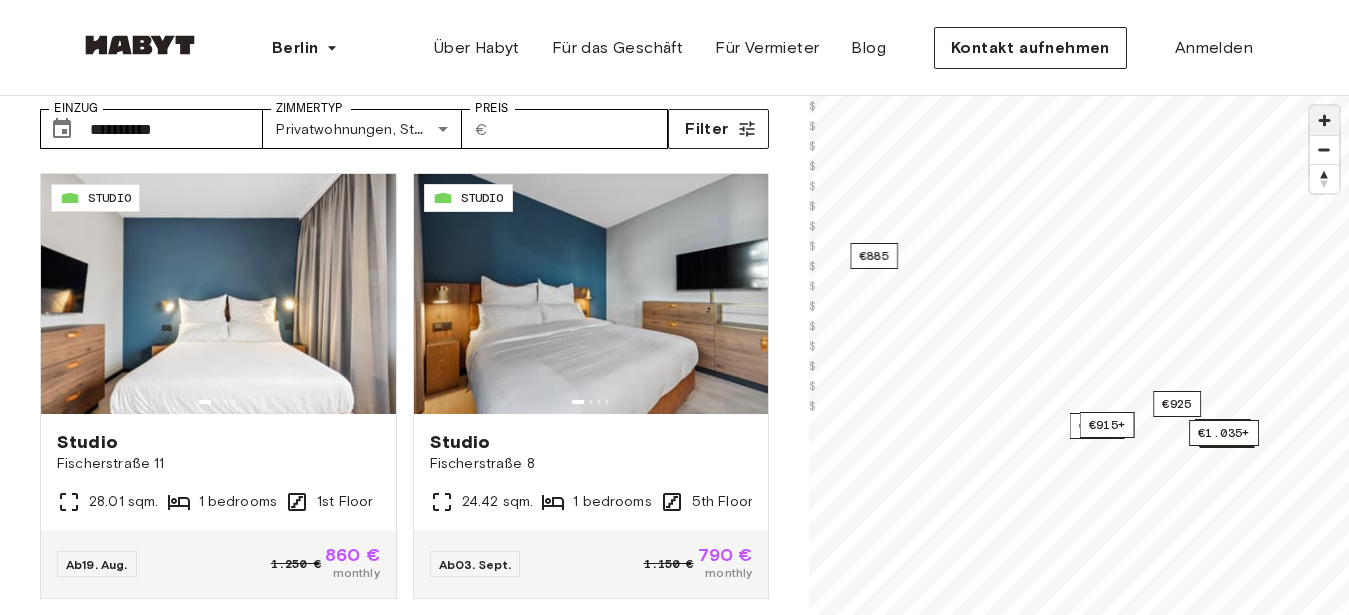 click at bounding box center (1324, 120) 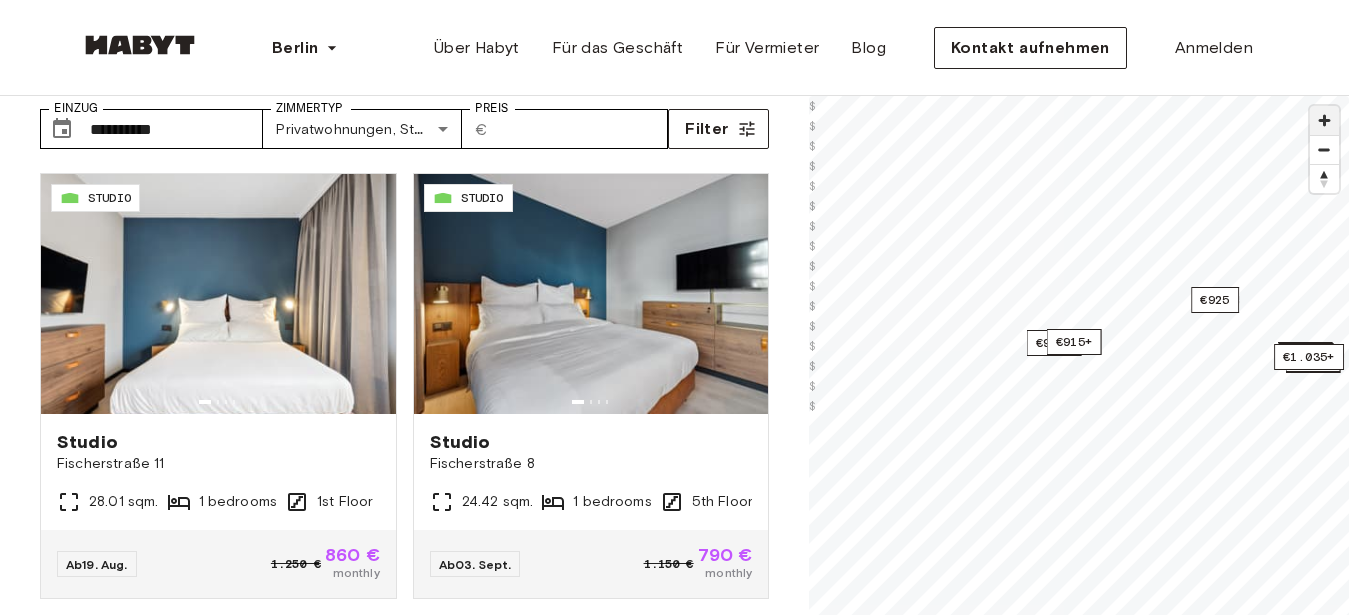 click at bounding box center [1324, 120] 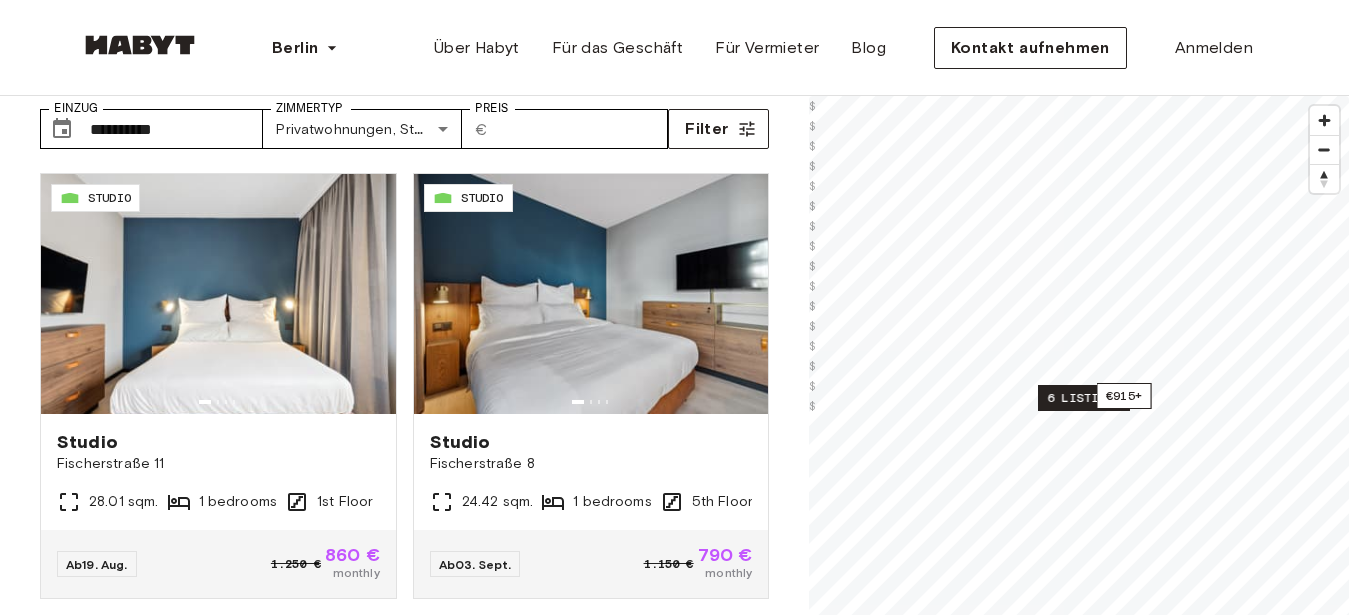 click on "6 listings" at bounding box center (1084, 398) 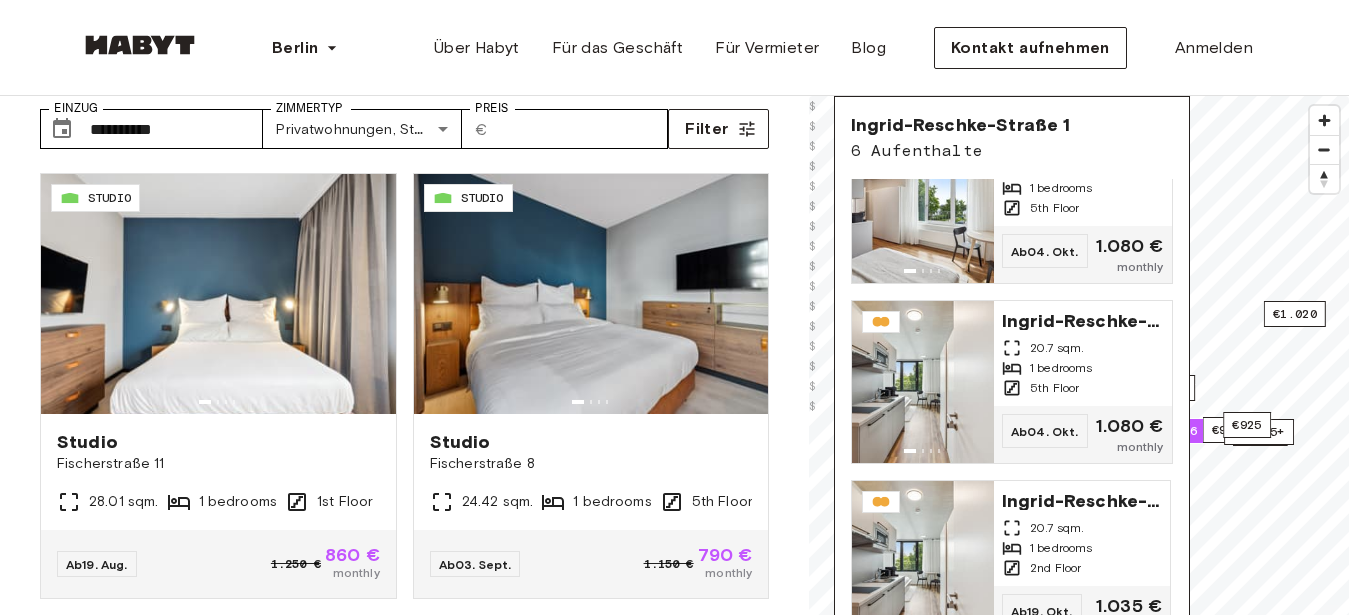 scroll, scrollTop: 624, scrollLeft: 0, axis: vertical 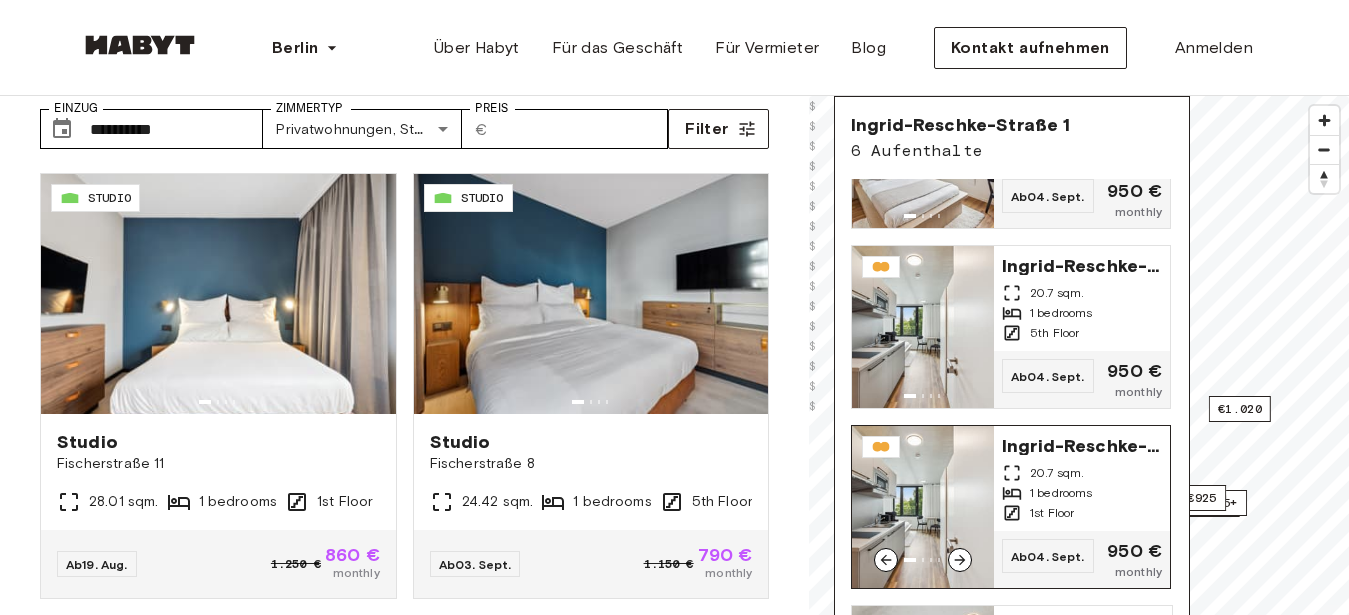 click at bounding box center [923, 507] 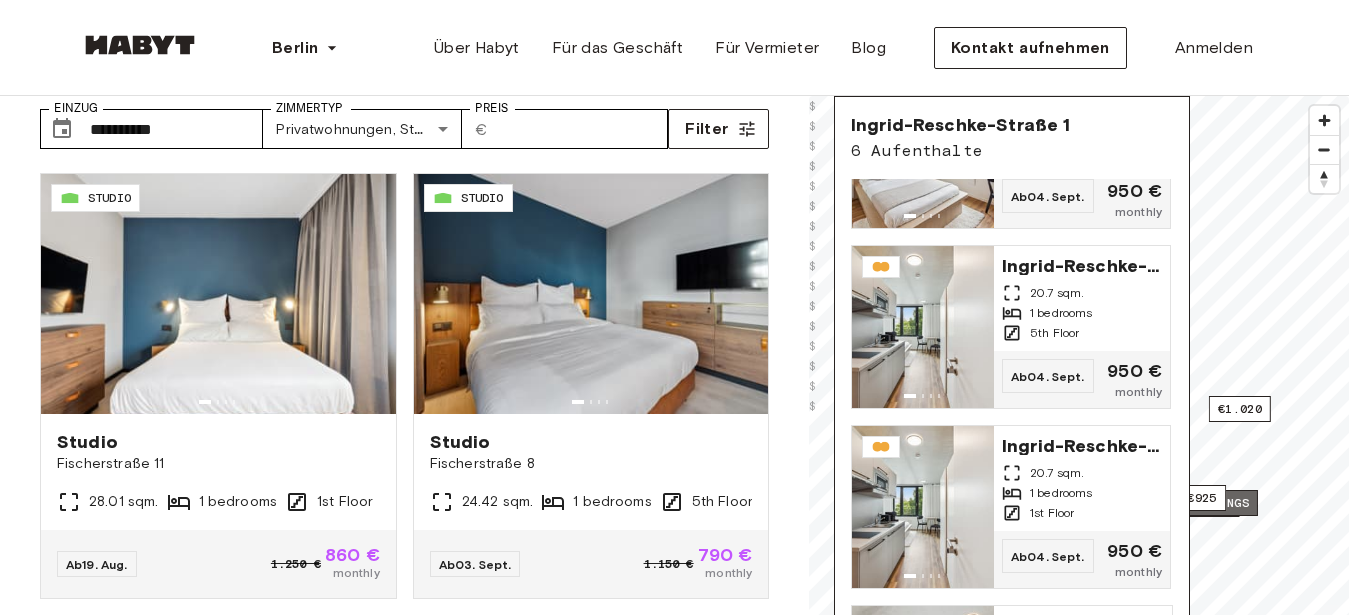 click on "2 listings" at bounding box center (1212, 503) 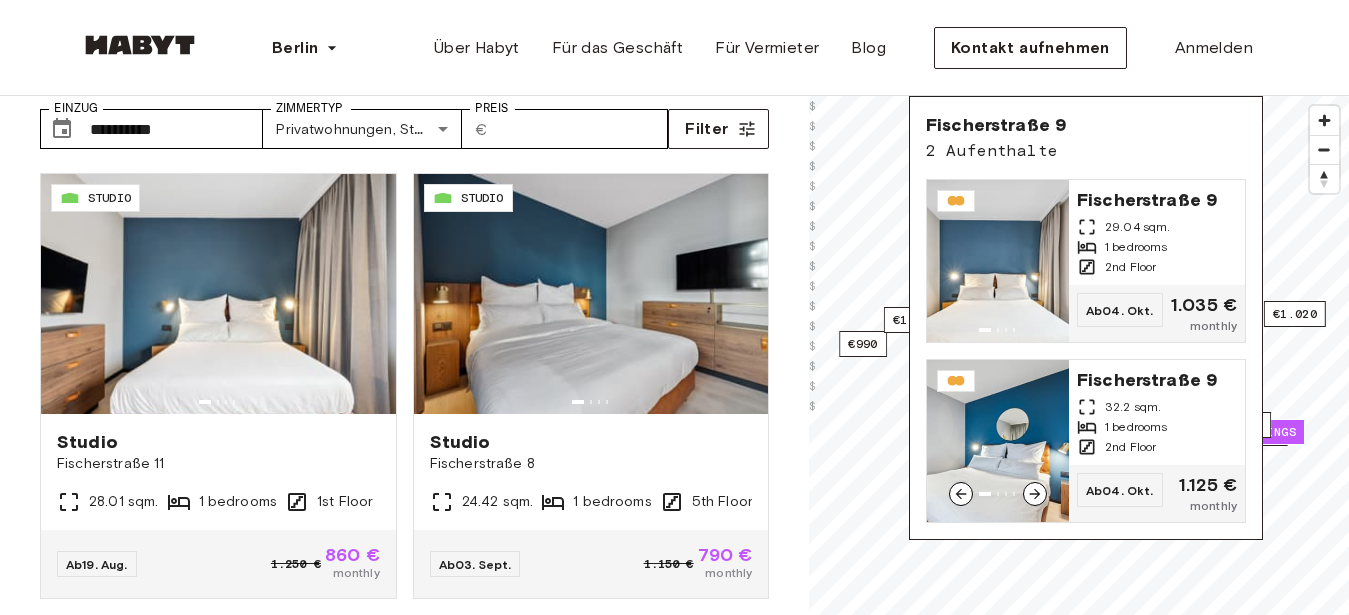 scroll, scrollTop: 0, scrollLeft: 0, axis: both 